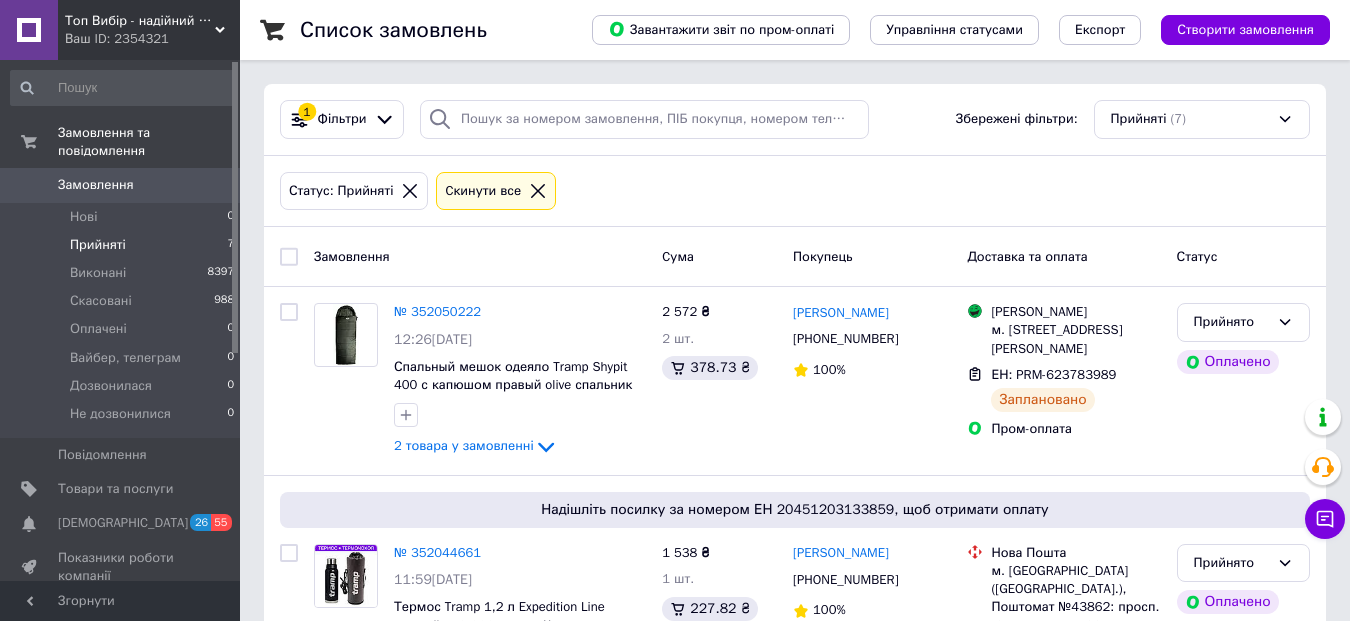 scroll, scrollTop: 0, scrollLeft: 0, axis: both 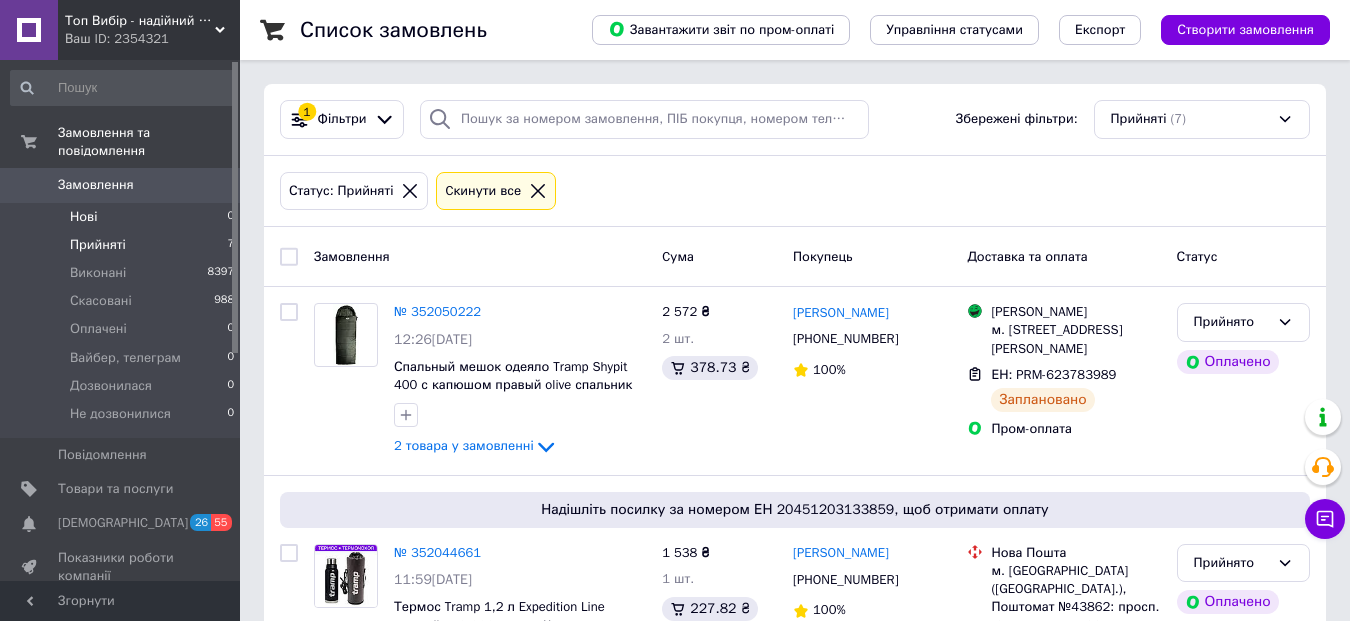 click on "Нові 0" at bounding box center (123, 217) 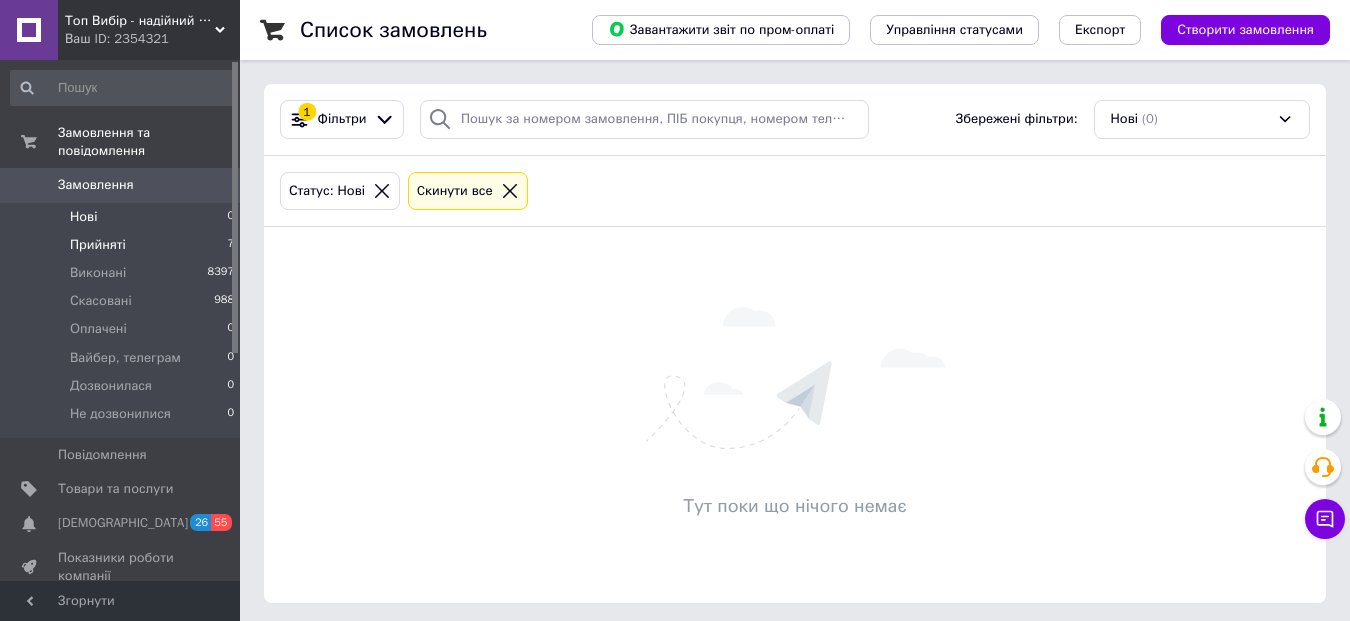 click on "Прийняті" at bounding box center [98, 245] 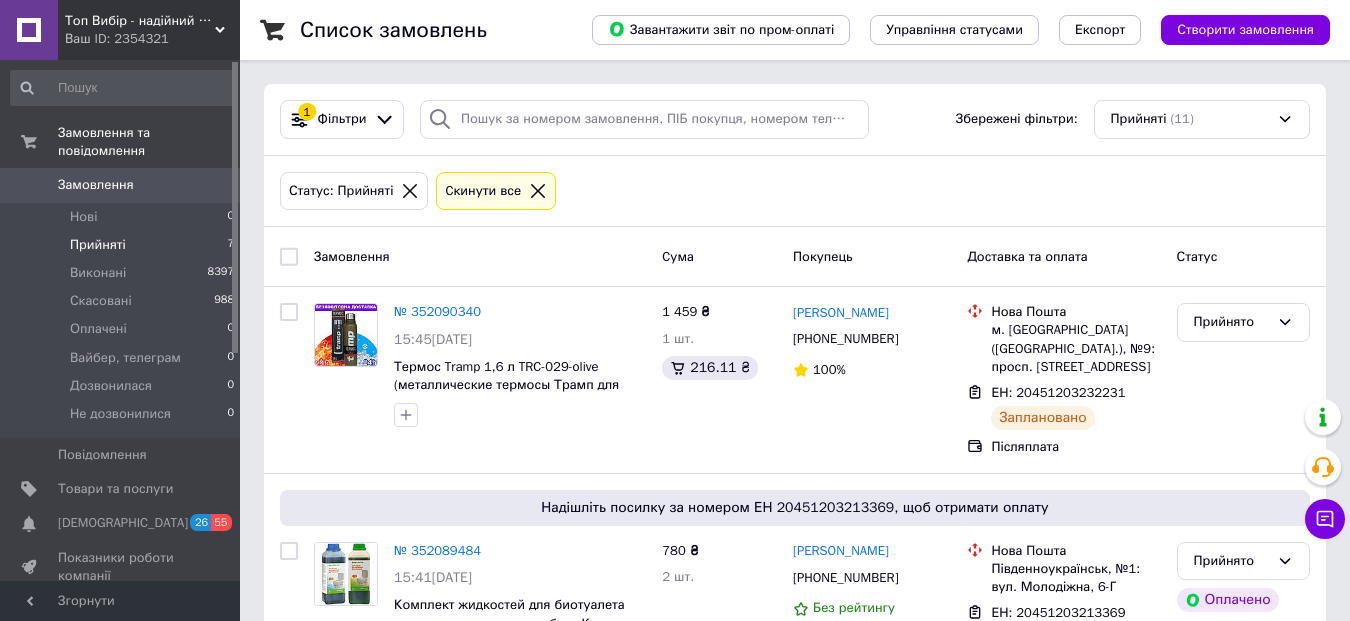 scroll, scrollTop: 201, scrollLeft: 0, axis: vertical 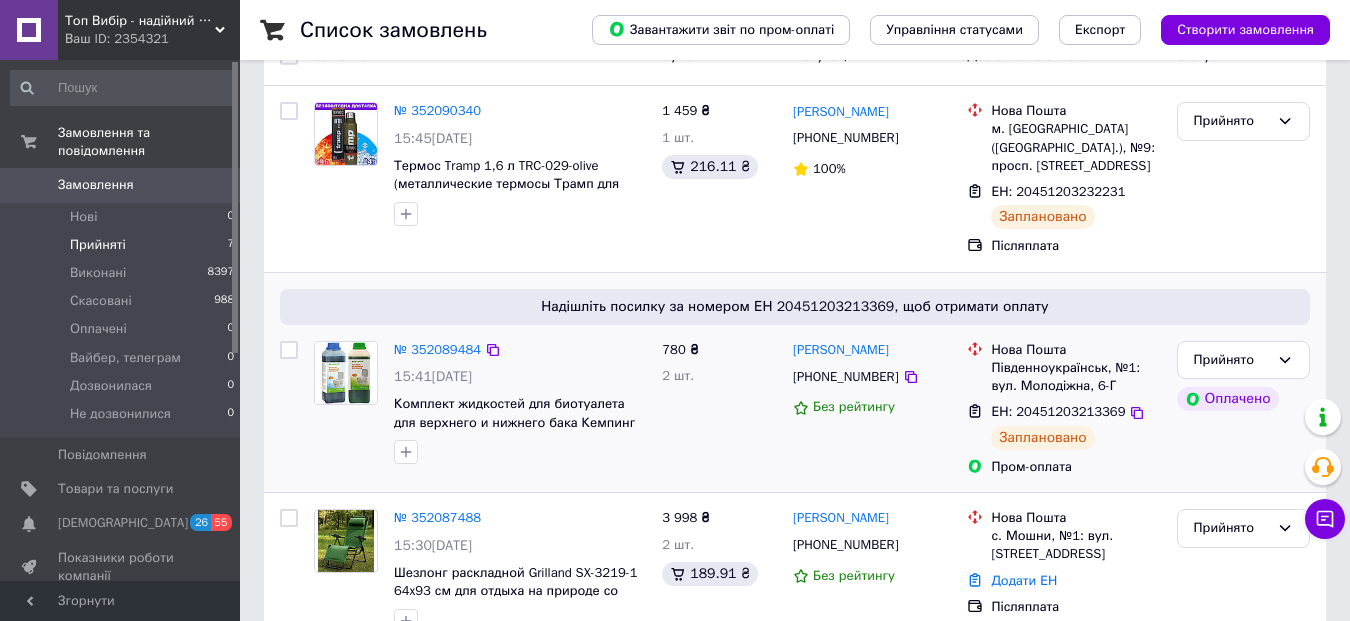 click on "№ 352089484 15:41[DATE] Комплект жидкостей для биотуалета для верхнего и нижнего бака Кемпинг 1+1 л (концентрат 1:100)" at bounding box center (520, 403) 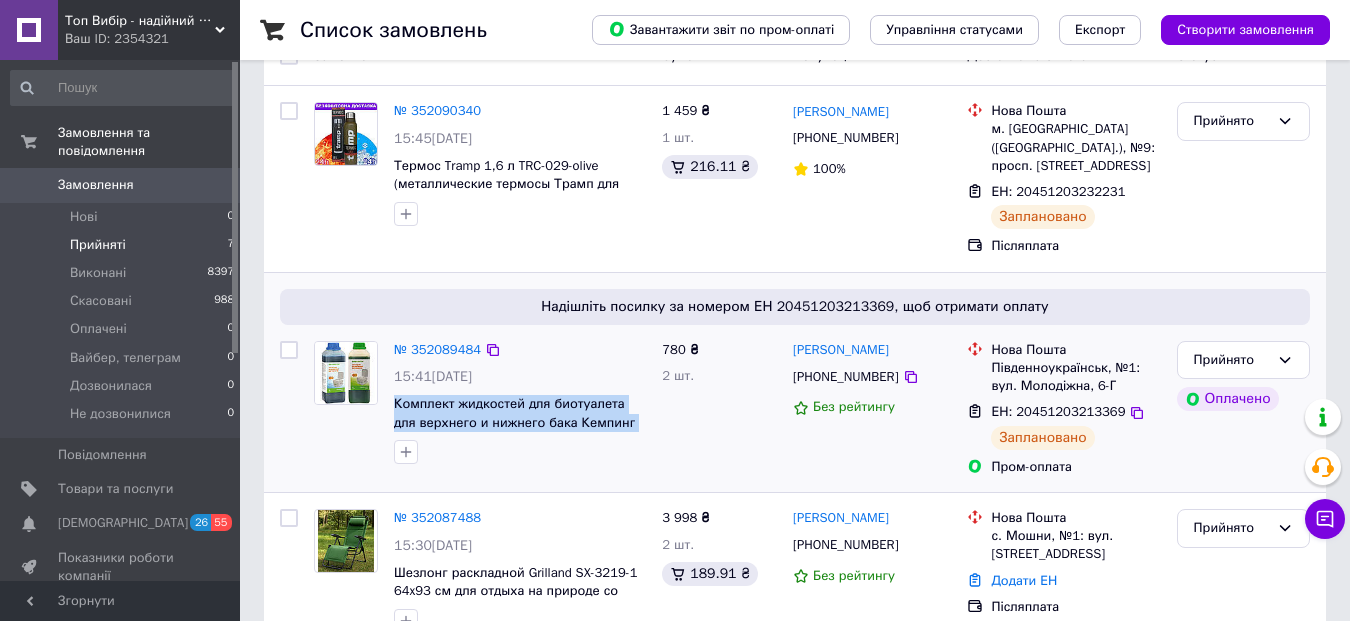 click on "№ 352089484 15:41[DATE] Комплект жидкостей для биотуалета для верхнего и нижнего бака Кемпинг 1+1 л (концентрат 1:100)" at bounding box center [520, 403] 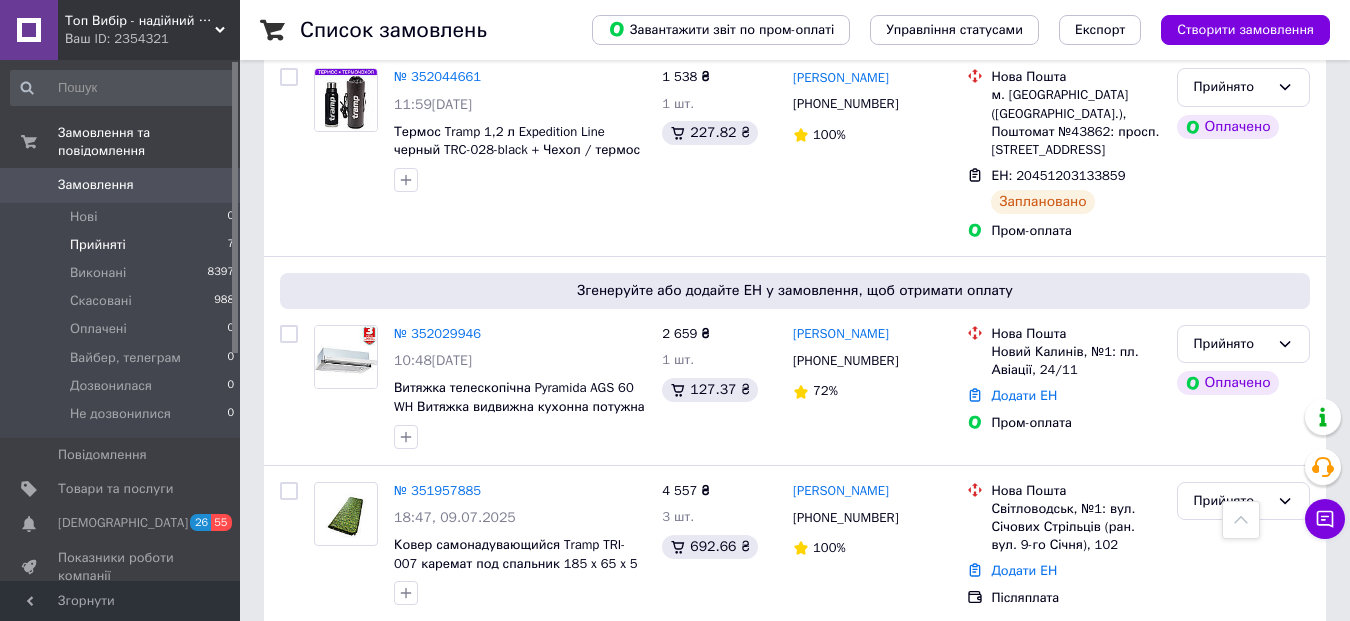 scroll, scrollTop: 1890, scrollLeft: 0, axis: vertical 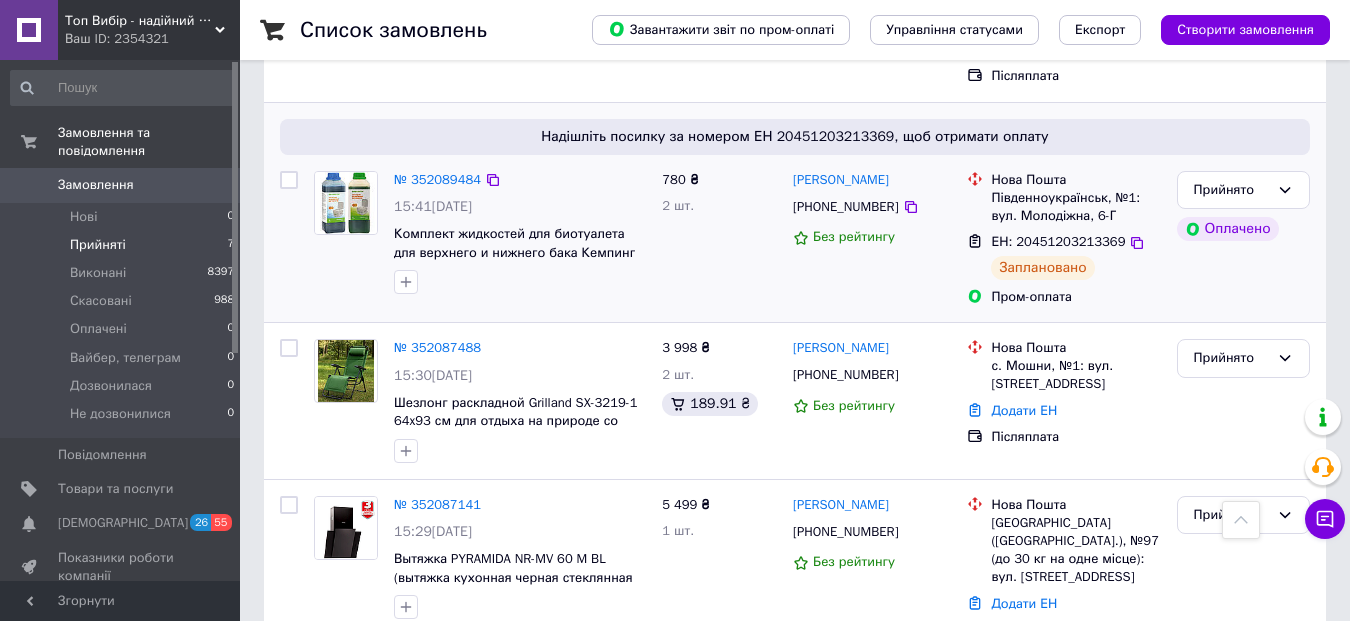 click on "[PERSON_NAME]" at bounding box center (872, 180) 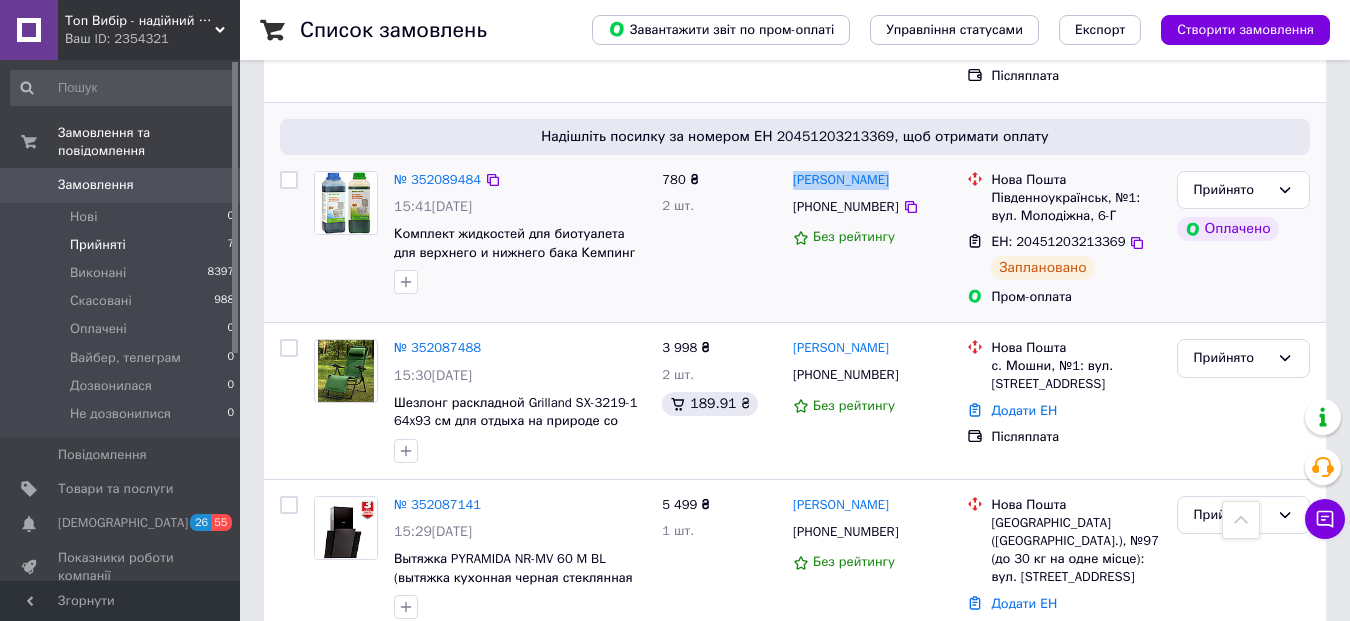 click on "[PERSON_NAME]" at bounding box center (872, 180) 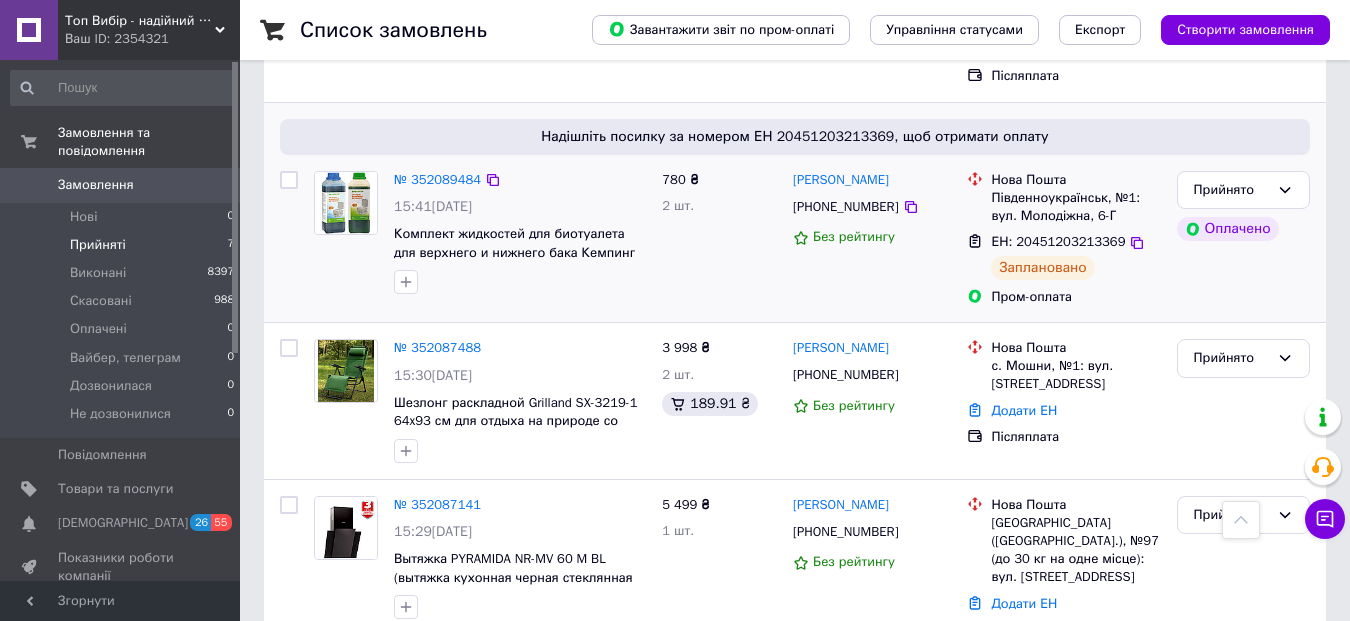click on "Південноукраїнськ, №1: вул. Молодіжна, 6-Г" at bounding box center (1075, 207) 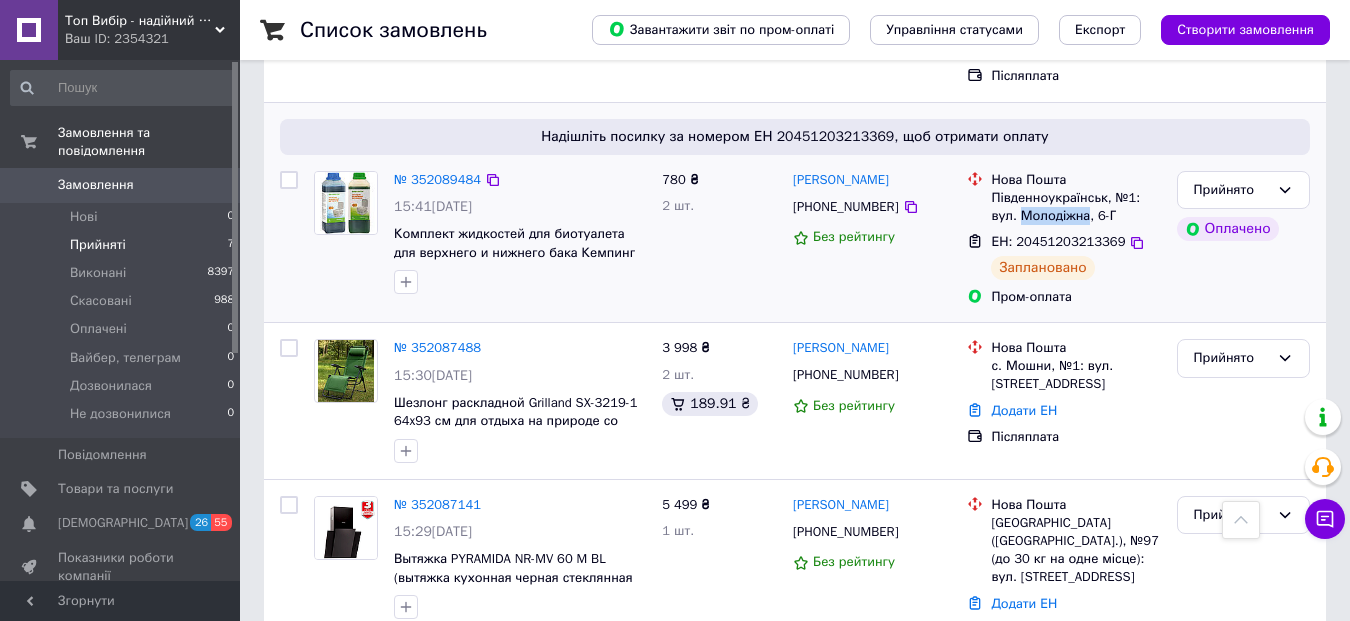 click on "Південноукраїнськ, №1: вул. Молодіжна, 6-Г" at bounding box center (1075, 207) 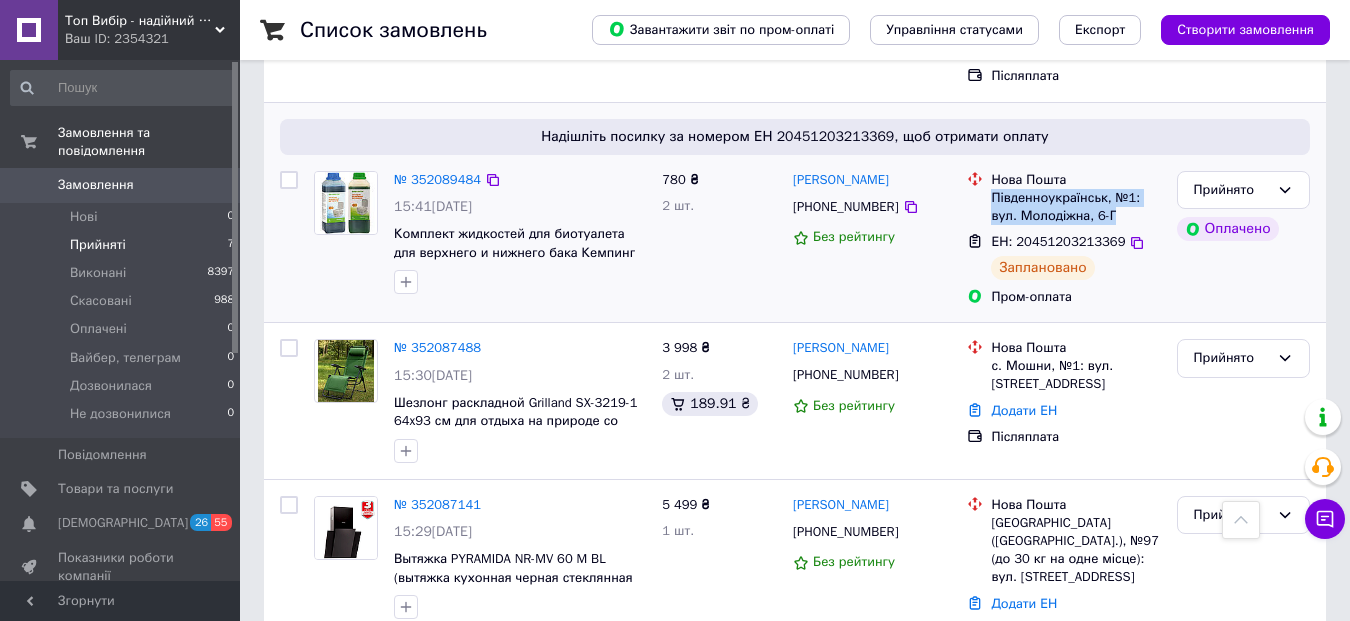 click on "Південноукраїнськ, №1: вул. Молодіжна, 6-Г" at bounding box center [1075, 207] 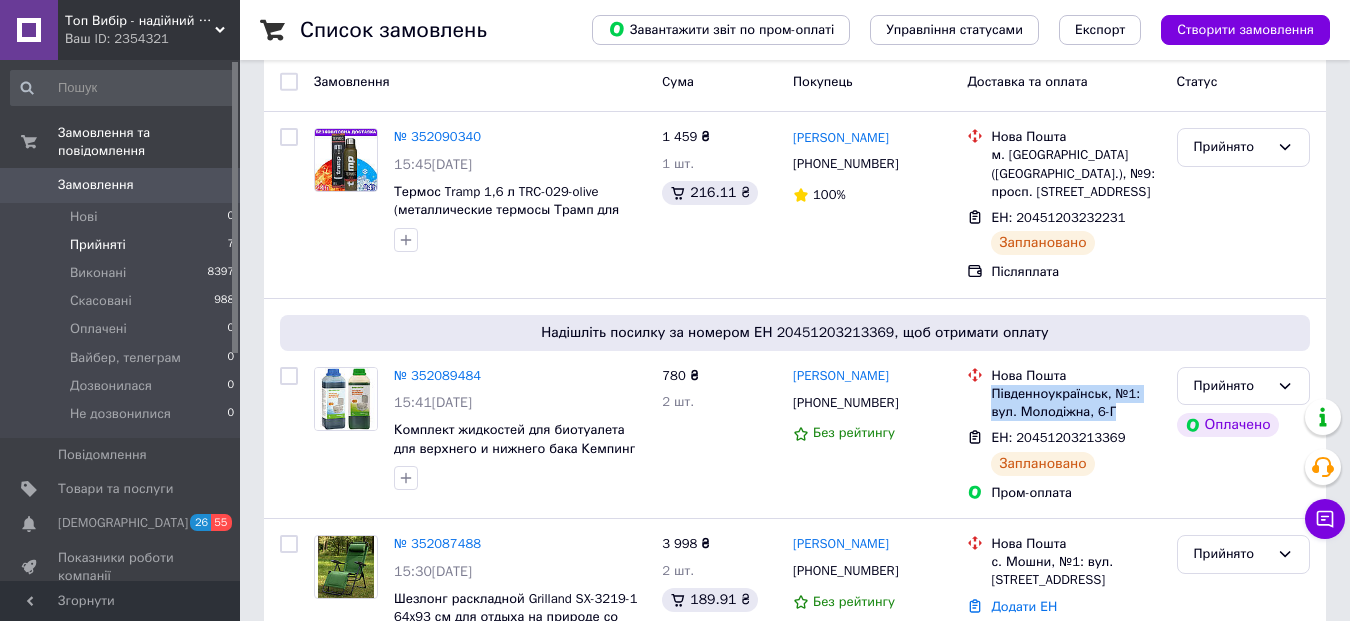 scroll, scrollTop: 145, scrollLeft: 0, axis: vertical 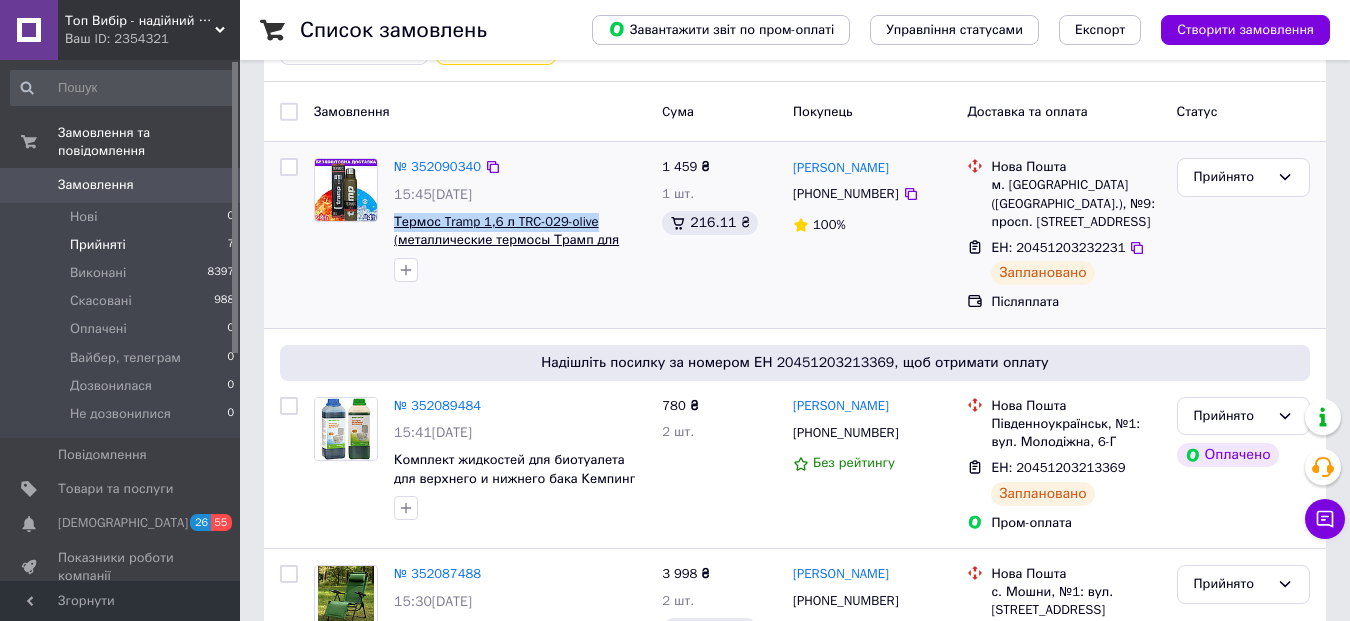 drag, startPoint x: 617, startPoint y: 222, endPoint x: 395, endPoint y: 227, distance: 222.0563 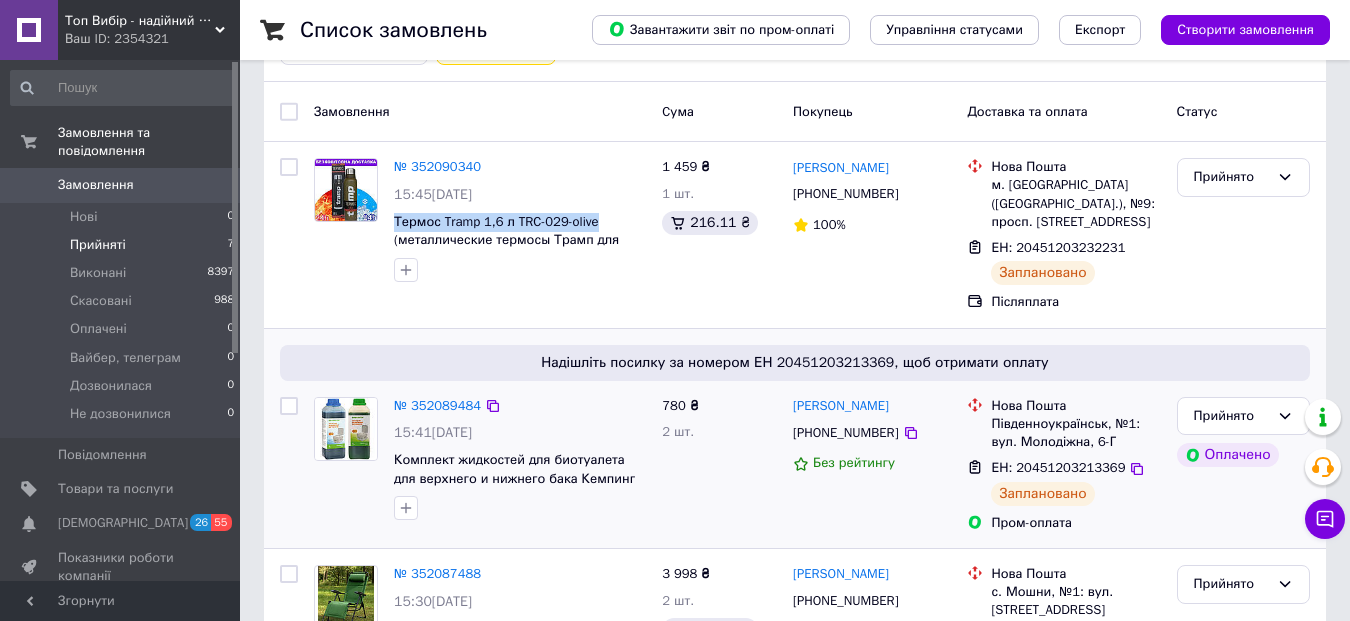 copy on "Термос Tramp 1,6 л TRC-029-olive" 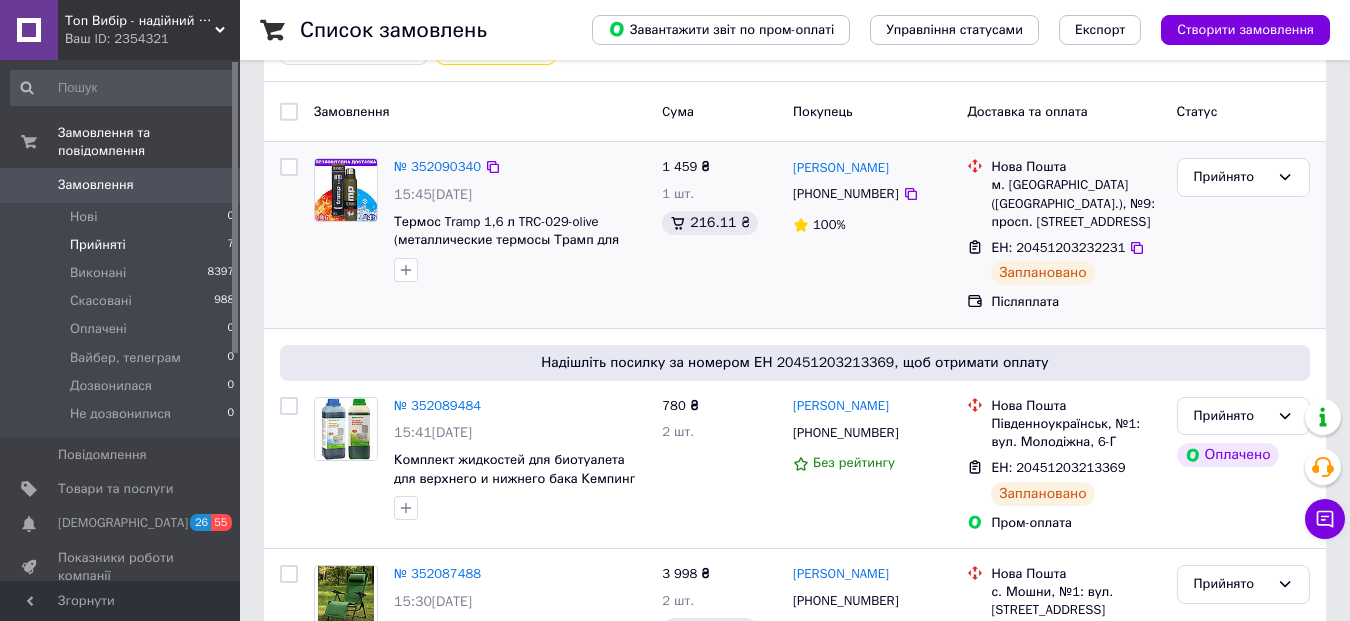 click on "[PERSON_NAME]" at bounding box center [872, 167] 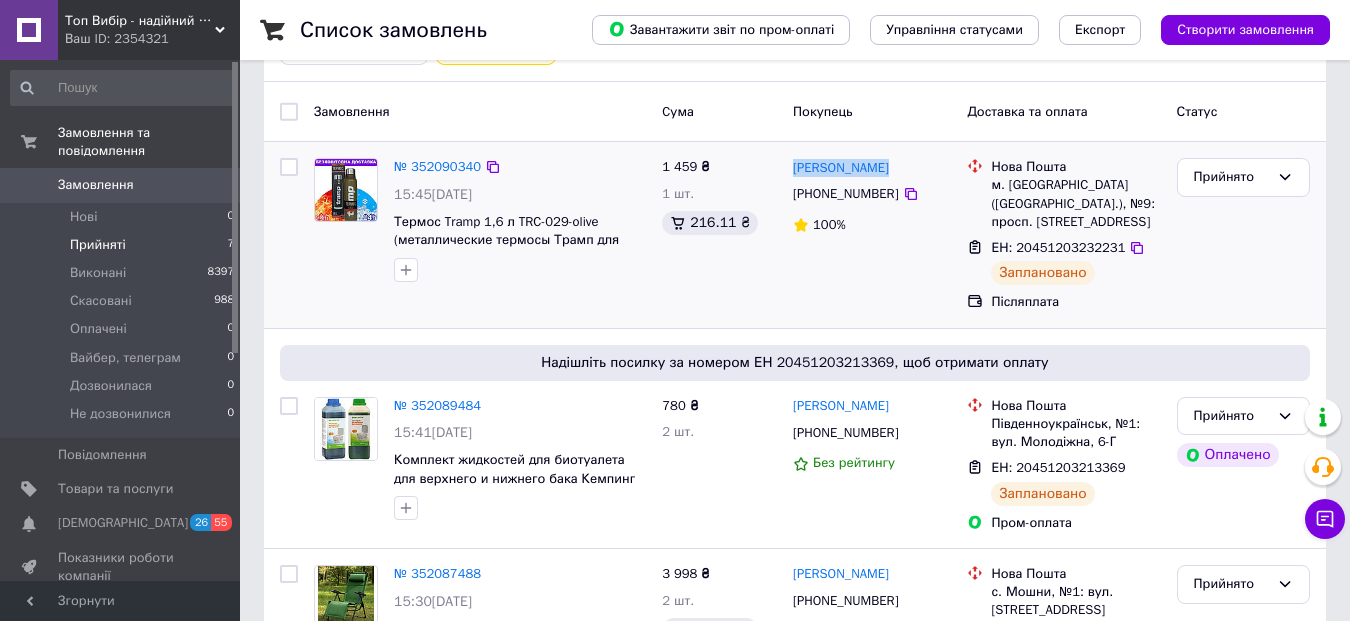 click on "[PERSON_NAME]" at bounding box center [872, 167] 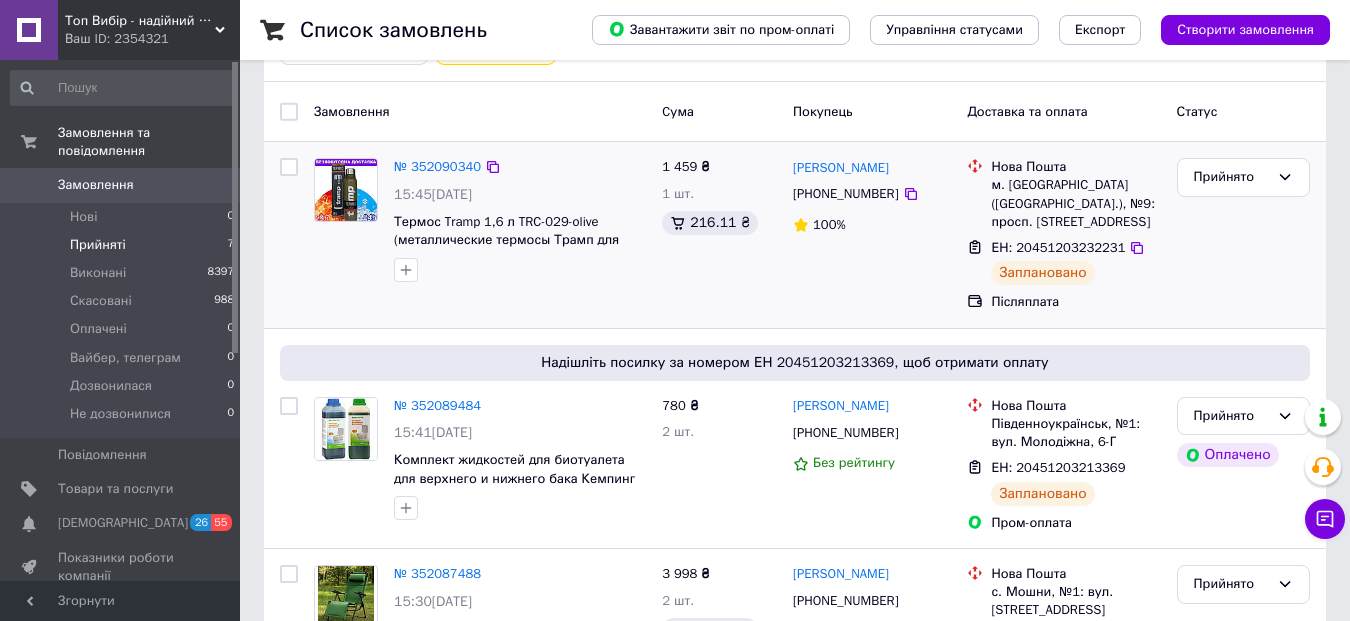 click on "м. [GEOGRAPHIC_DATA] ([GEOGRAPHIC_DATA].), №9: просп. [STREET_ADDRESS]" at bounding box center [1075, 203] 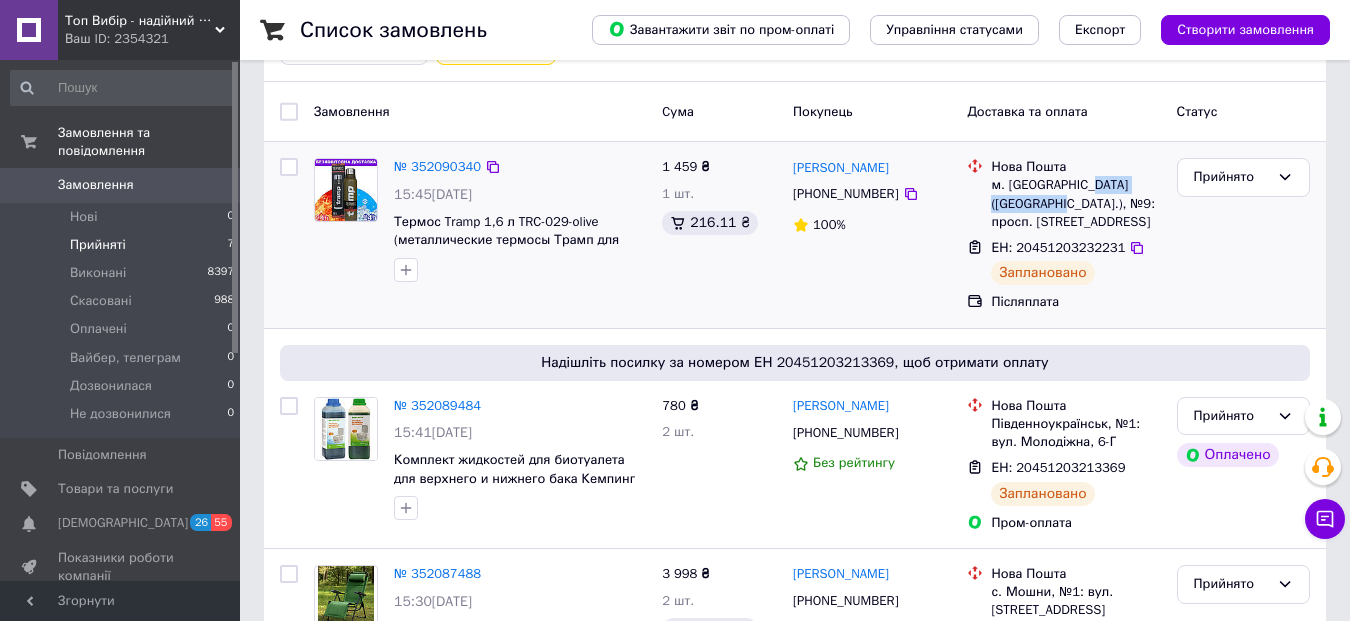 click on "м. [GEOGRAPHIC_DATA] ([GEOGRAPHIC_DATA].), №9: просп. [STREET_ADDRESS]" at bounding box center [1075, 203] 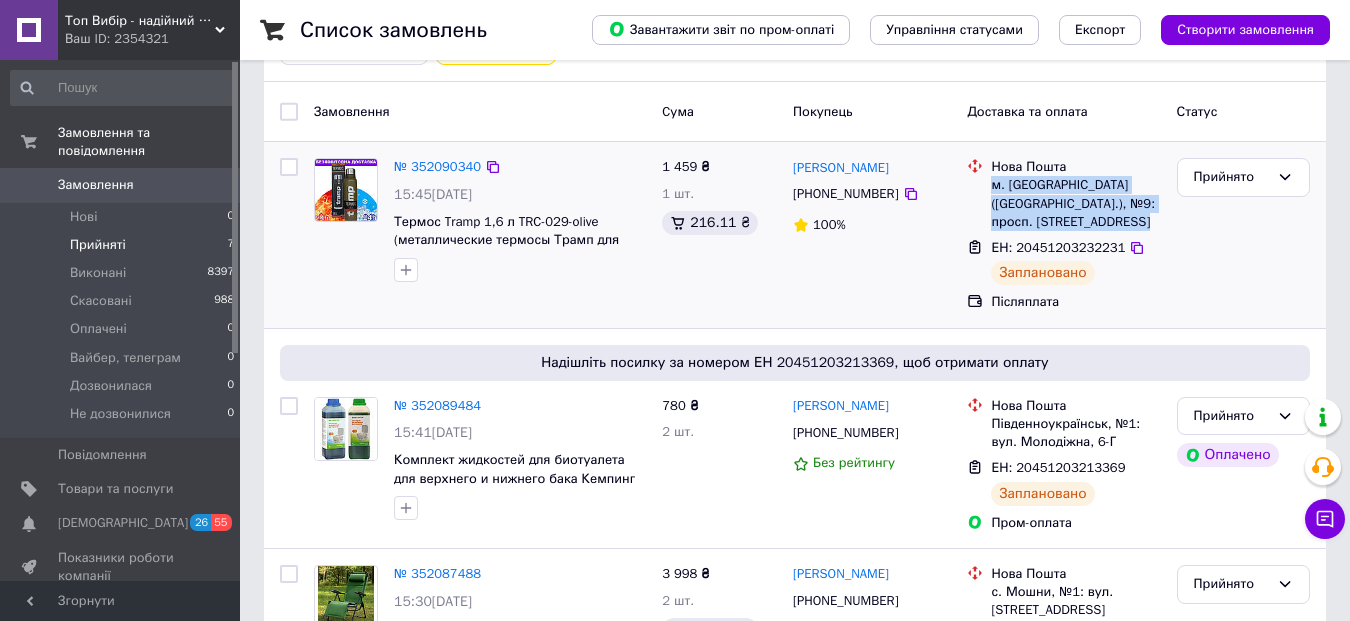 click on "м. [GEOGRAPHIC_DATA] ([GEOGRAPHIC_DATA].), №9: просп. [STREET_ADDRESS]" at bounding box center [1075, 203] 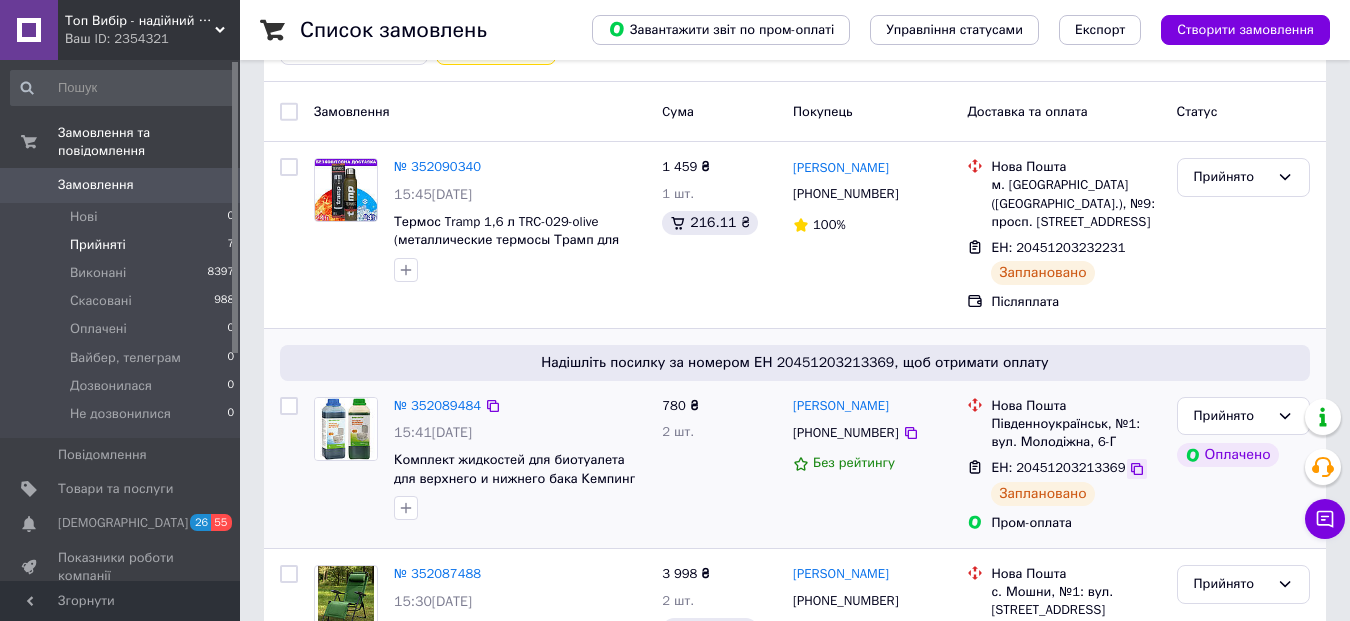 click 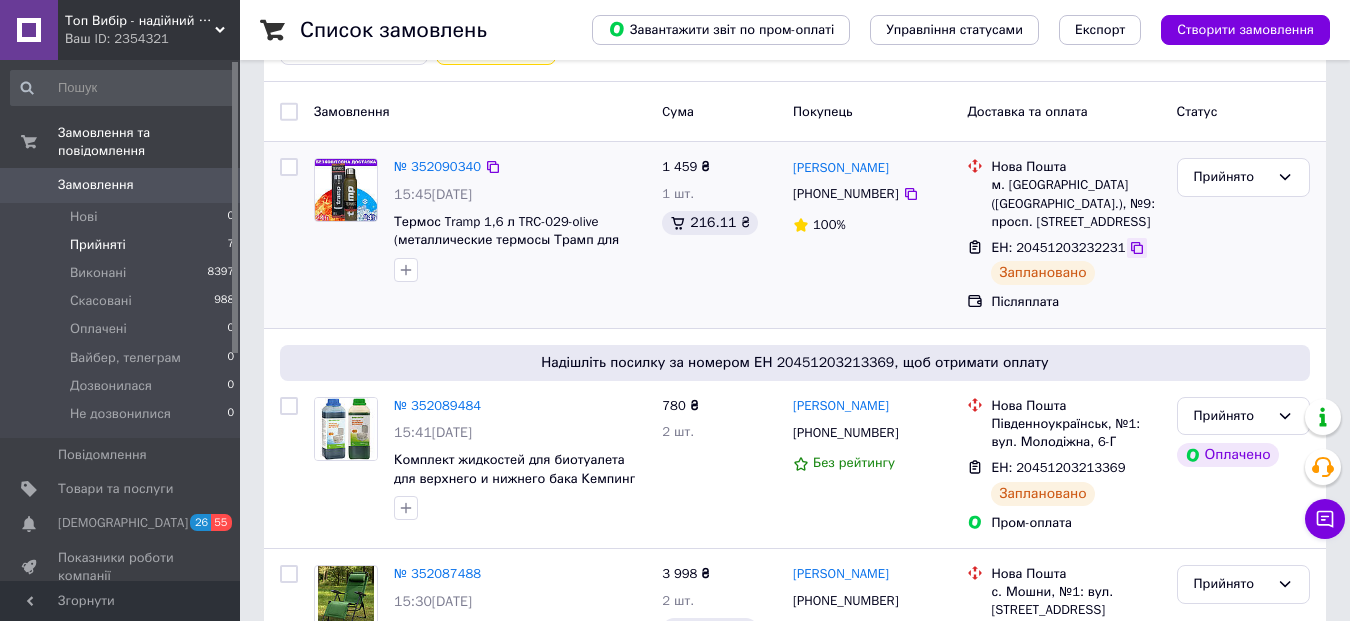 click 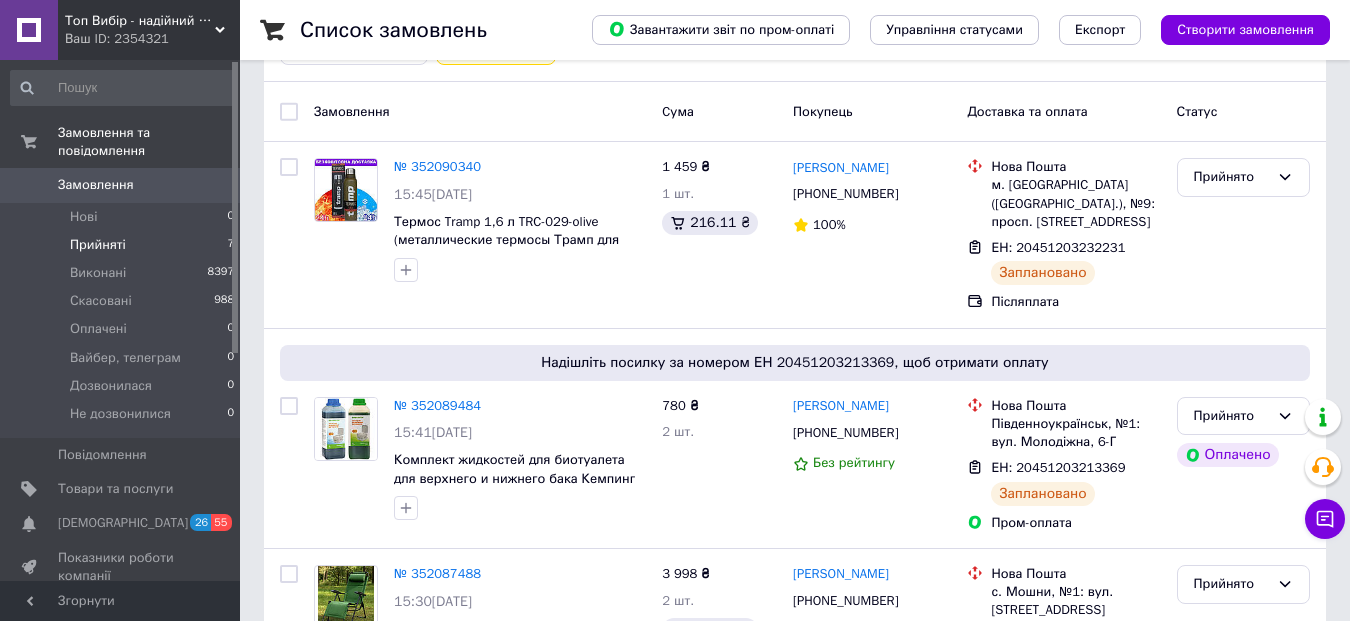 click on "Замовлення" at bounding box center [96, 185] 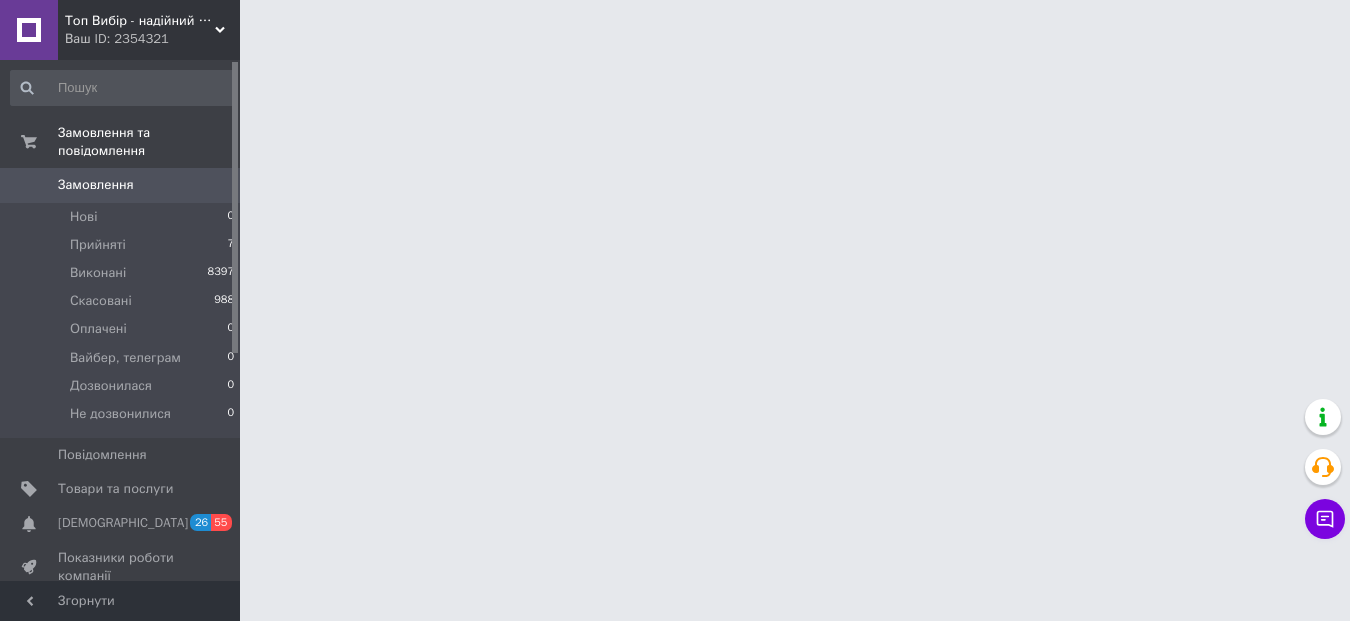 scroll, scrollTop: 0, scrollLeft: 0, axis: both 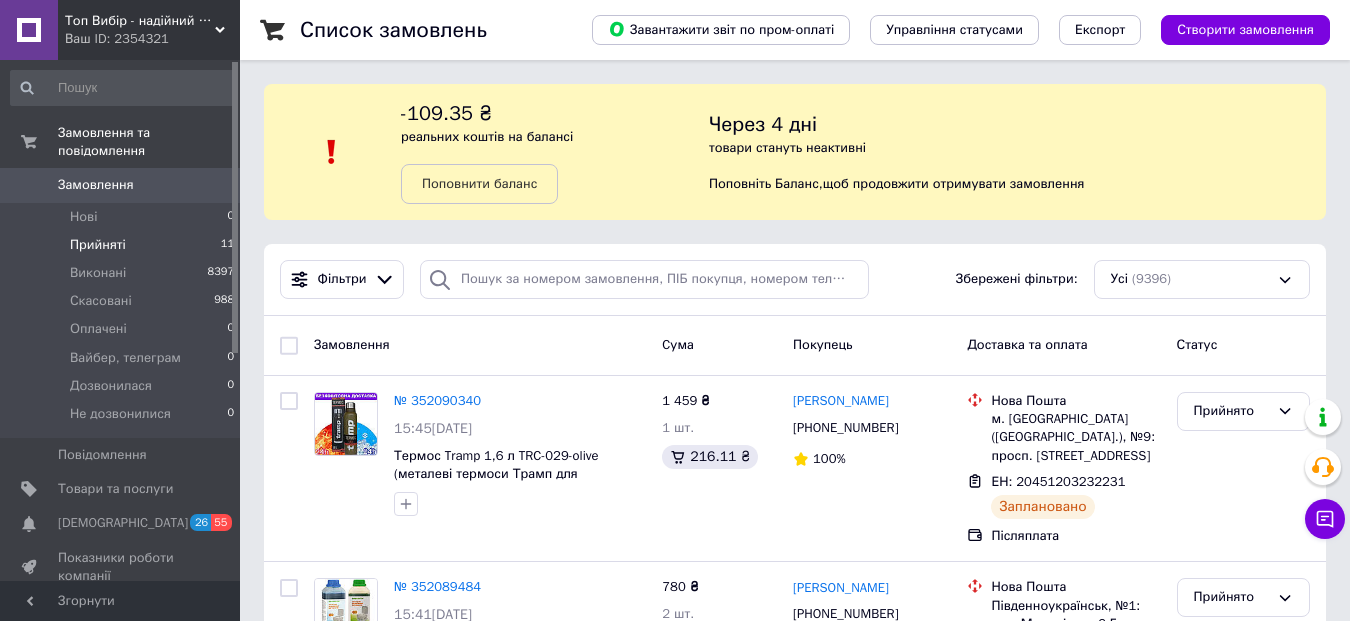 click on "Прийняті 11" at bounding box center [123, 245] 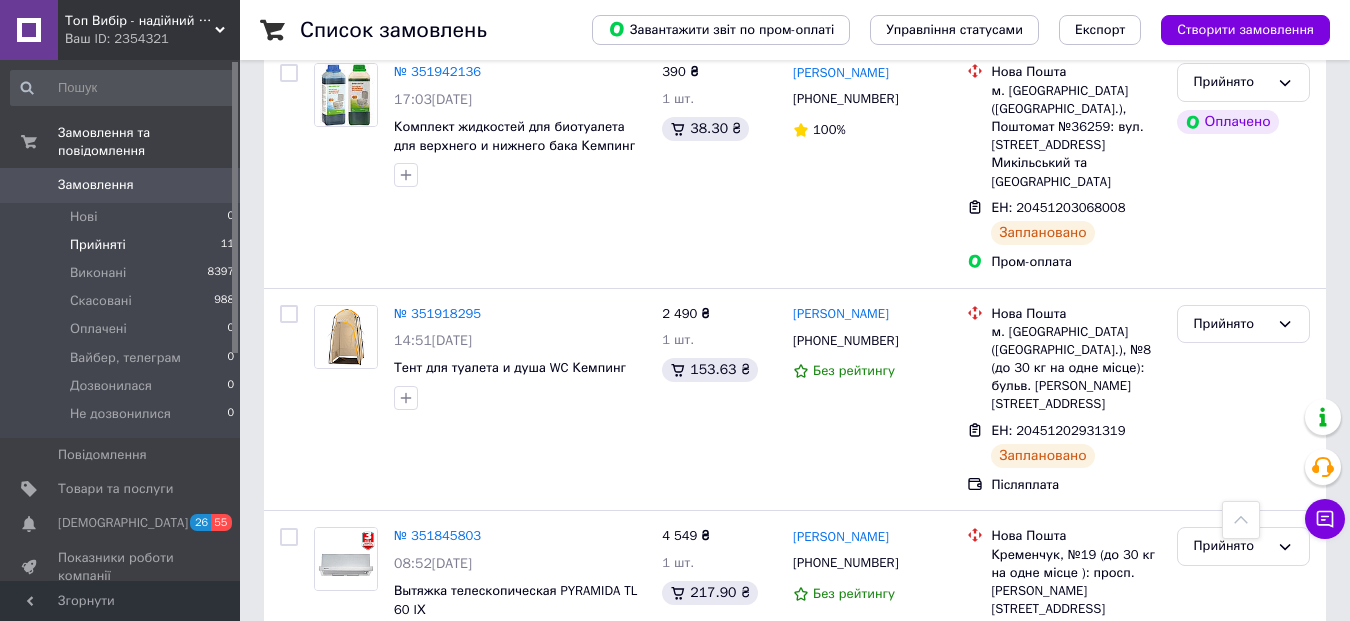 scroll, scrollTop: 2014, scrollLeft: 0, axis: vertical 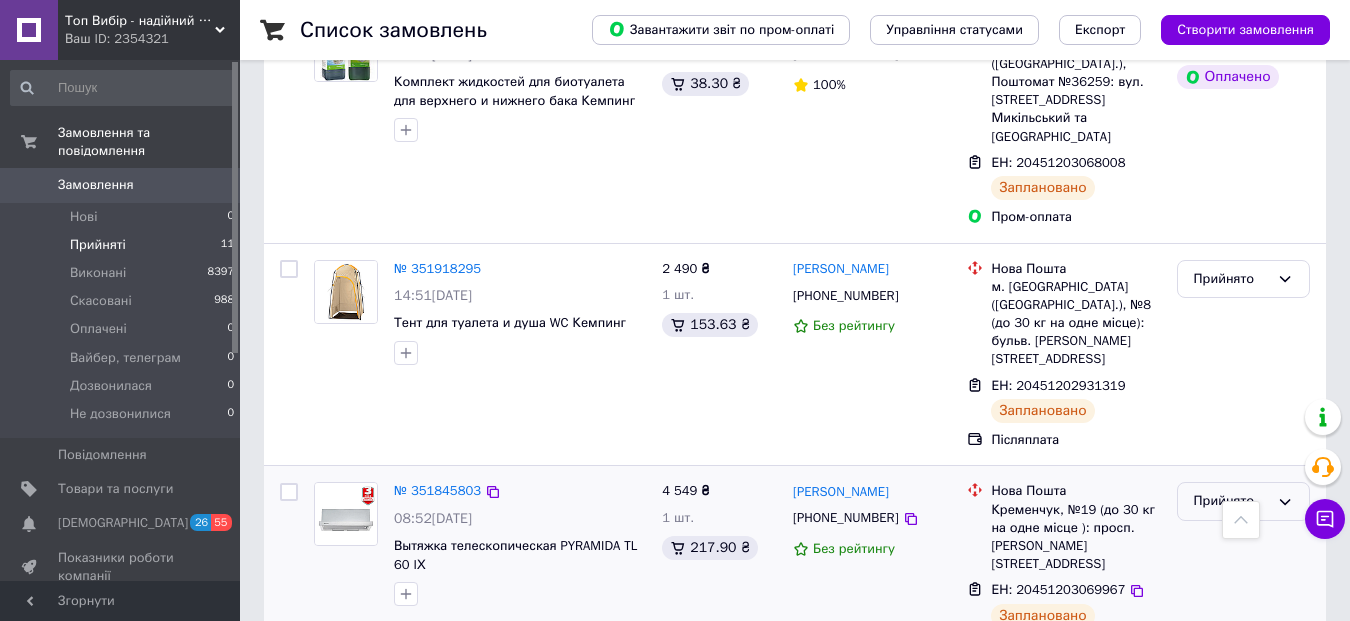 click on "Прийнято" at bounding box center (1231, 501) 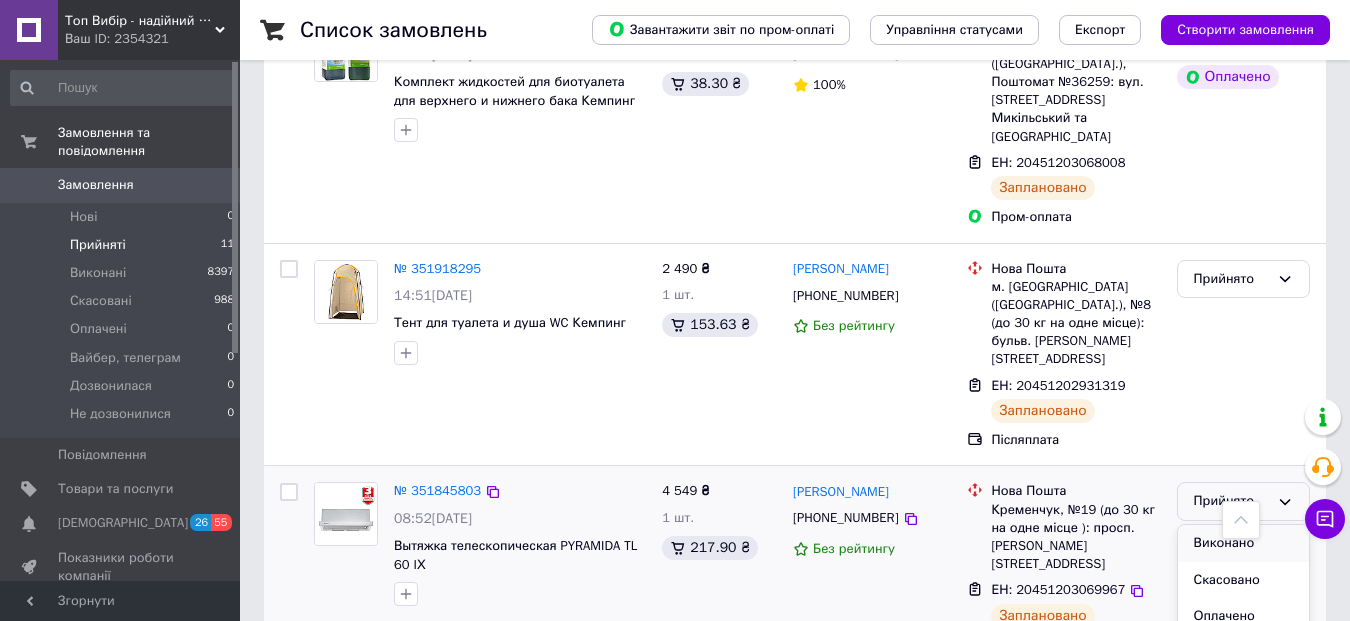 click on "Виконано" at bounding box center (1243, 543) 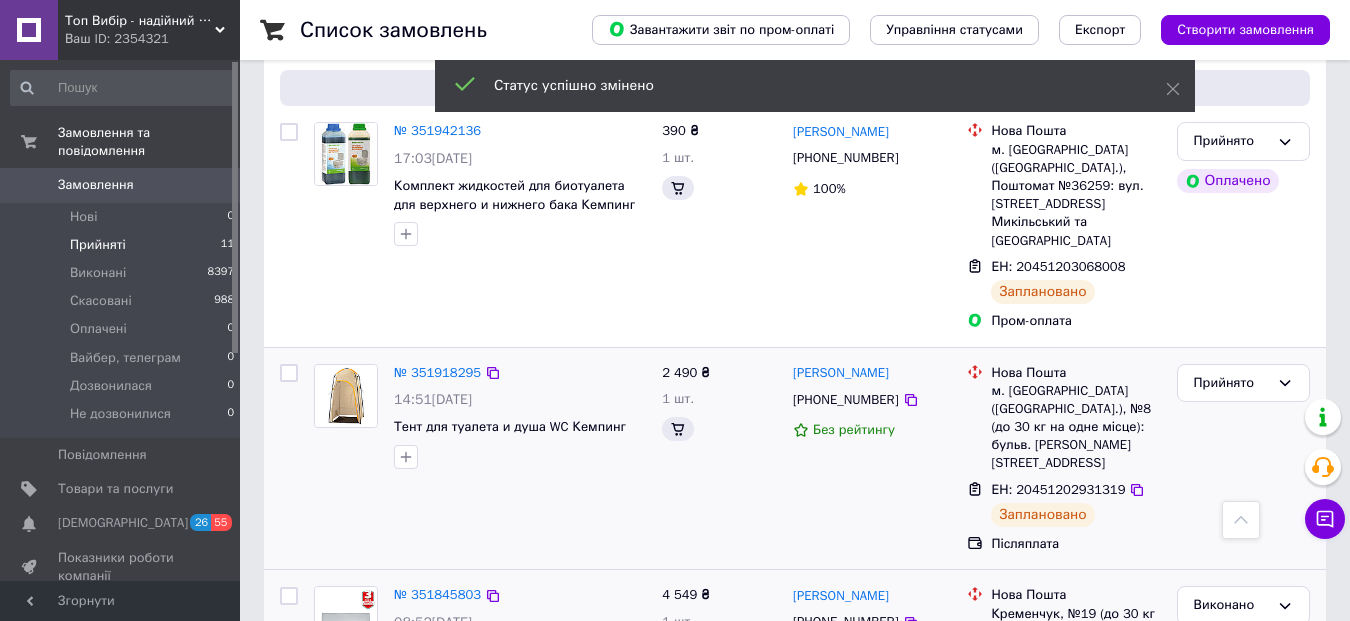 scroll, scrollTop: 2014, scrollLeft: 0, axis: vertical 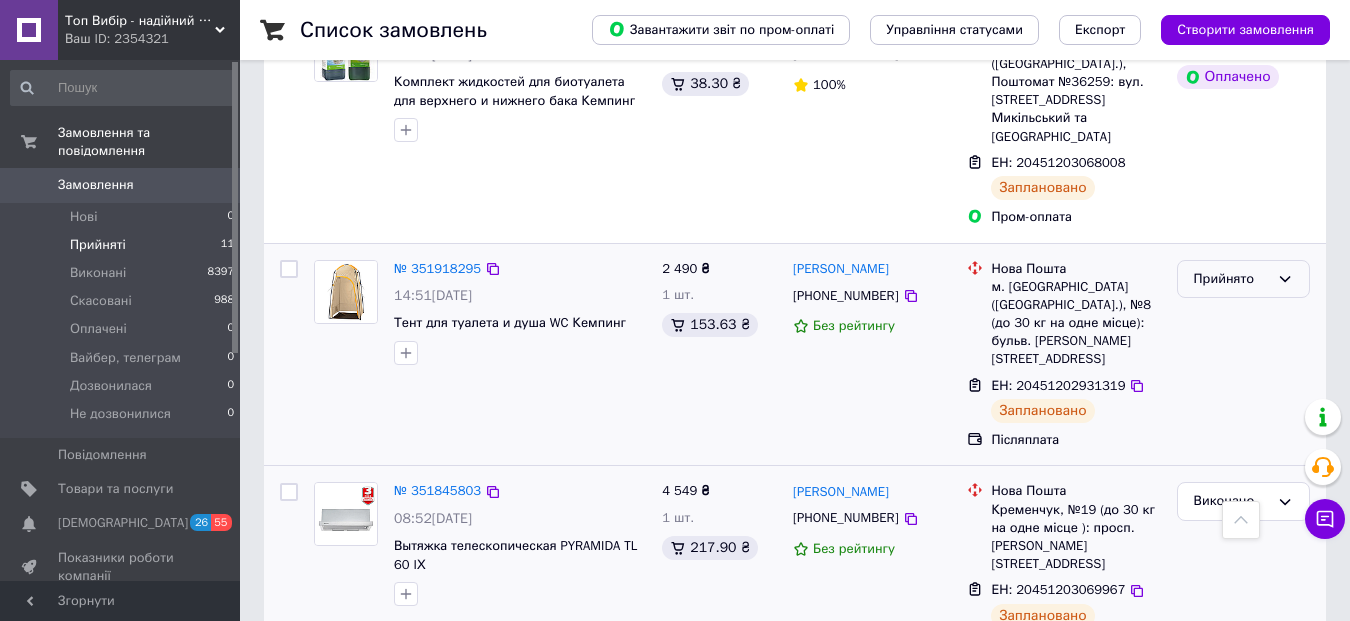 click on "Прийнято" at bounding box center (1231, 279) 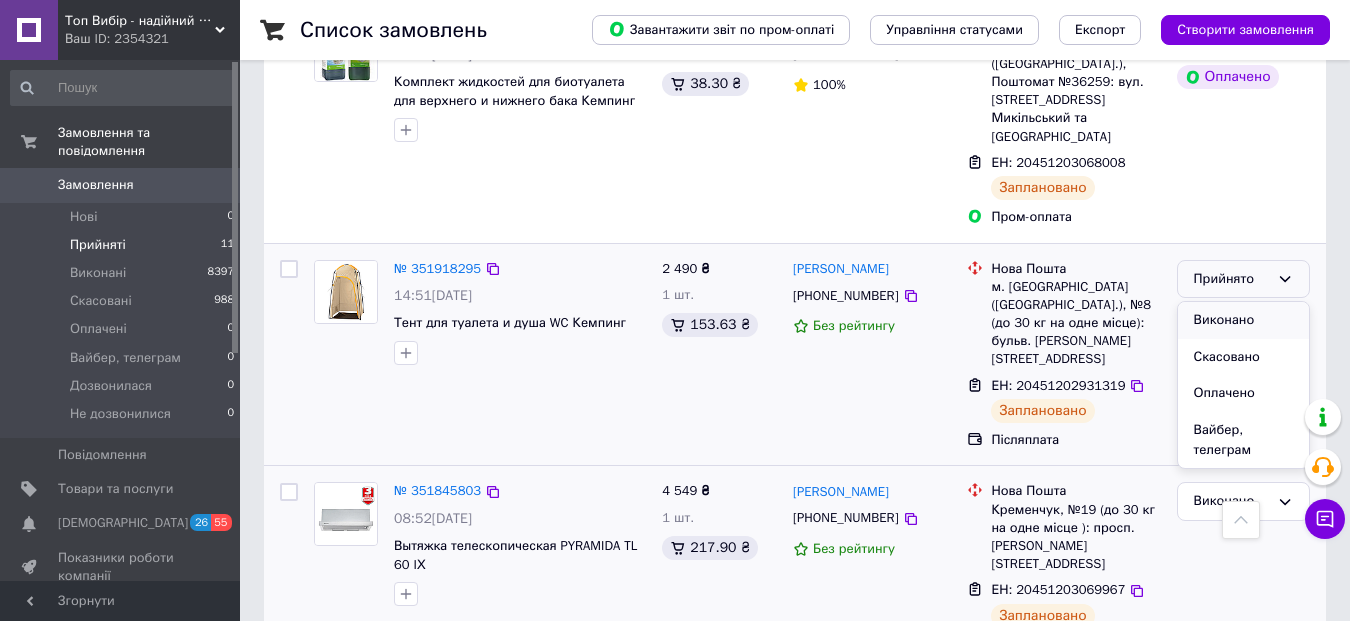 click on "Виконано" at bounding box center (1243, 320) 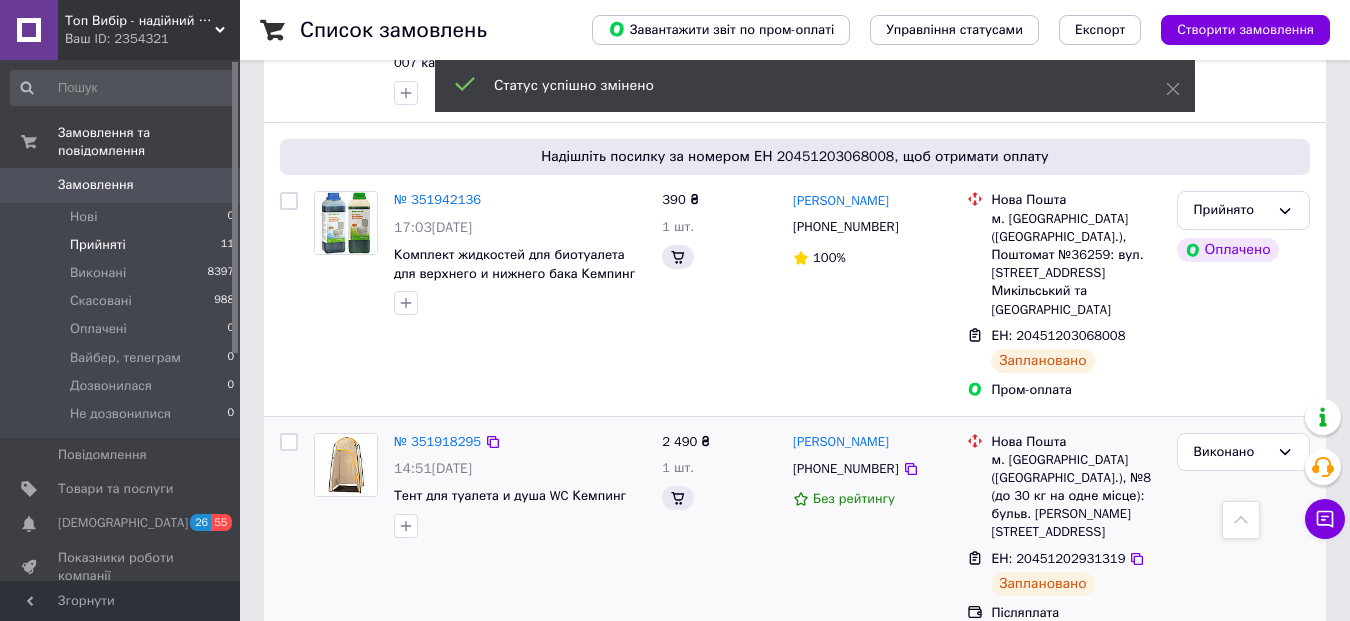 scroll, scrollTop: 1893, scrollLeft: 0, axis: vertical 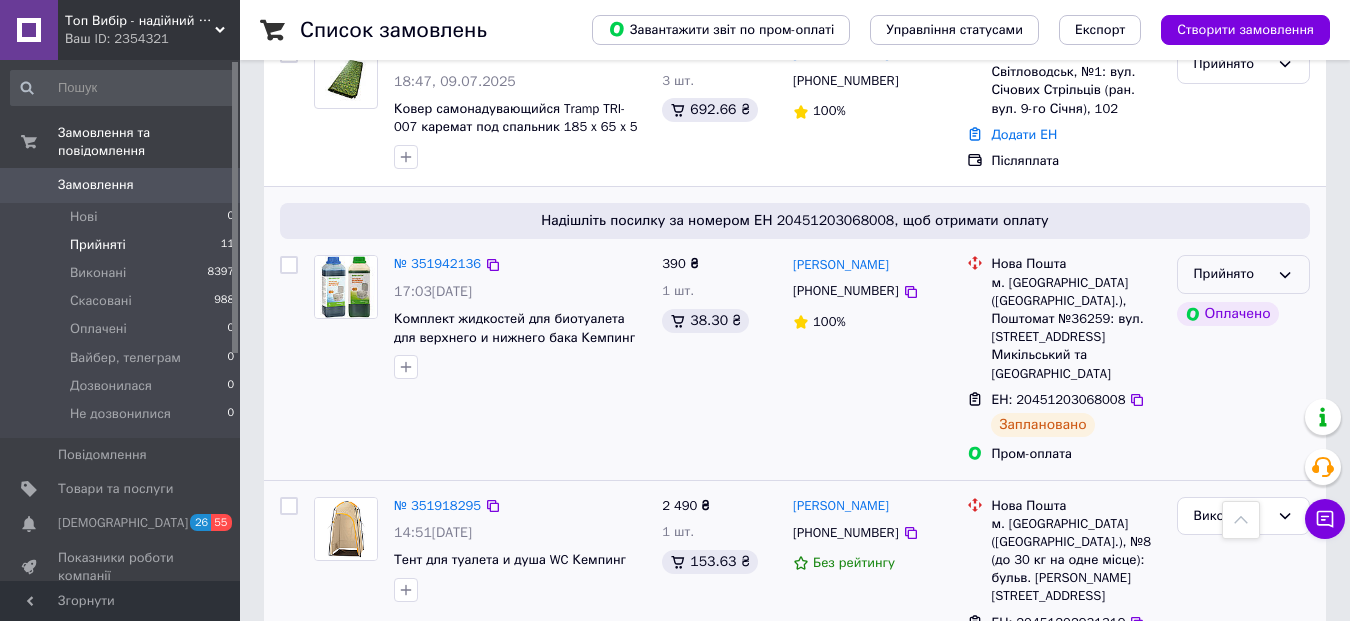 click on "Прийнято" at bounding box center (1243, 274) 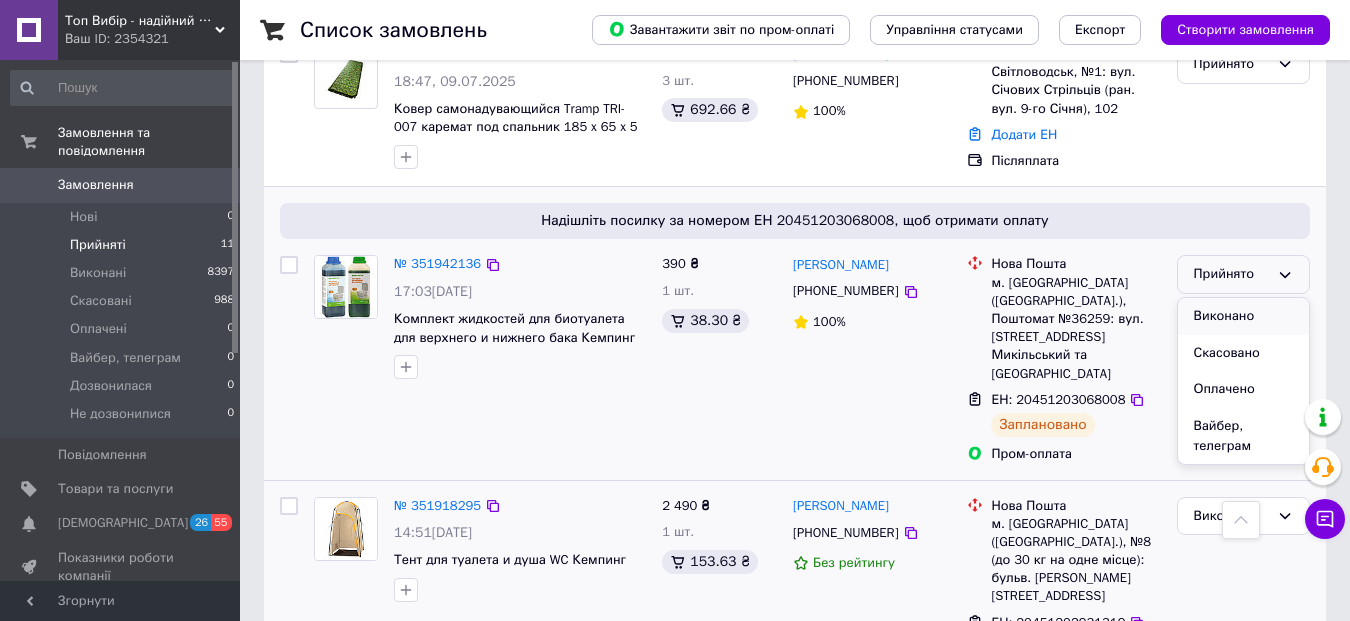click on "Виконано" at bounding box center [1243, 316] 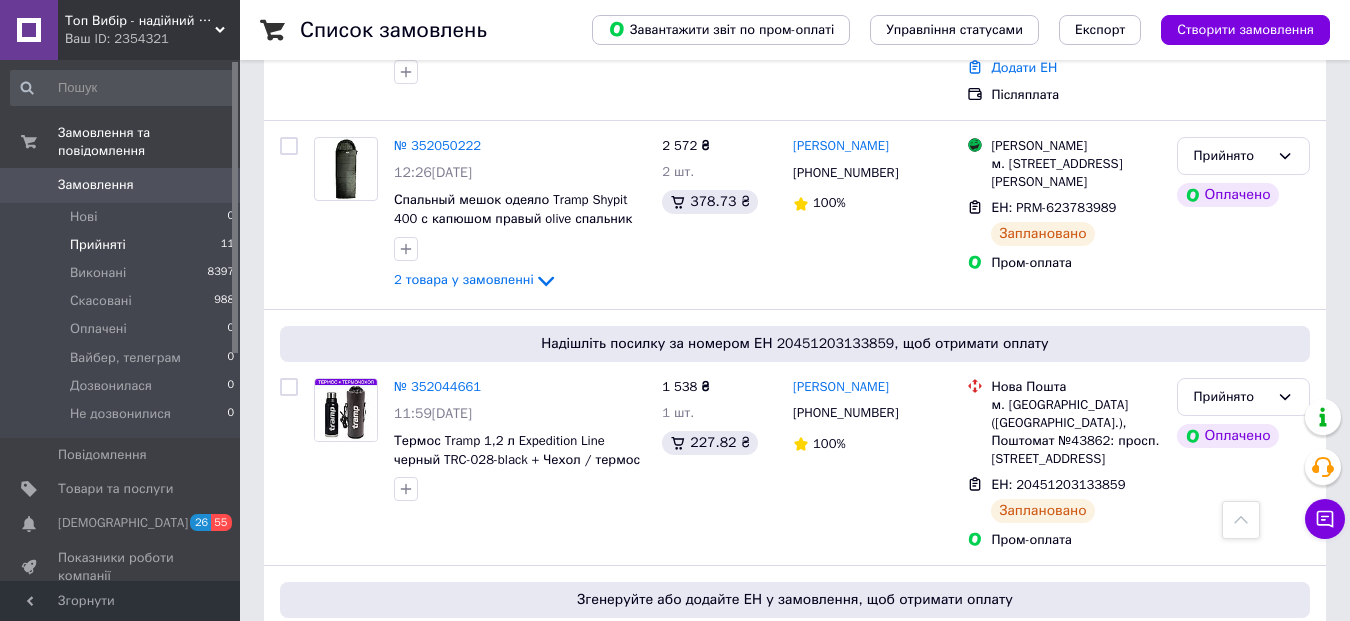 scroll, scrollTop: 1006, scrollLeft: 0, axis: vertical 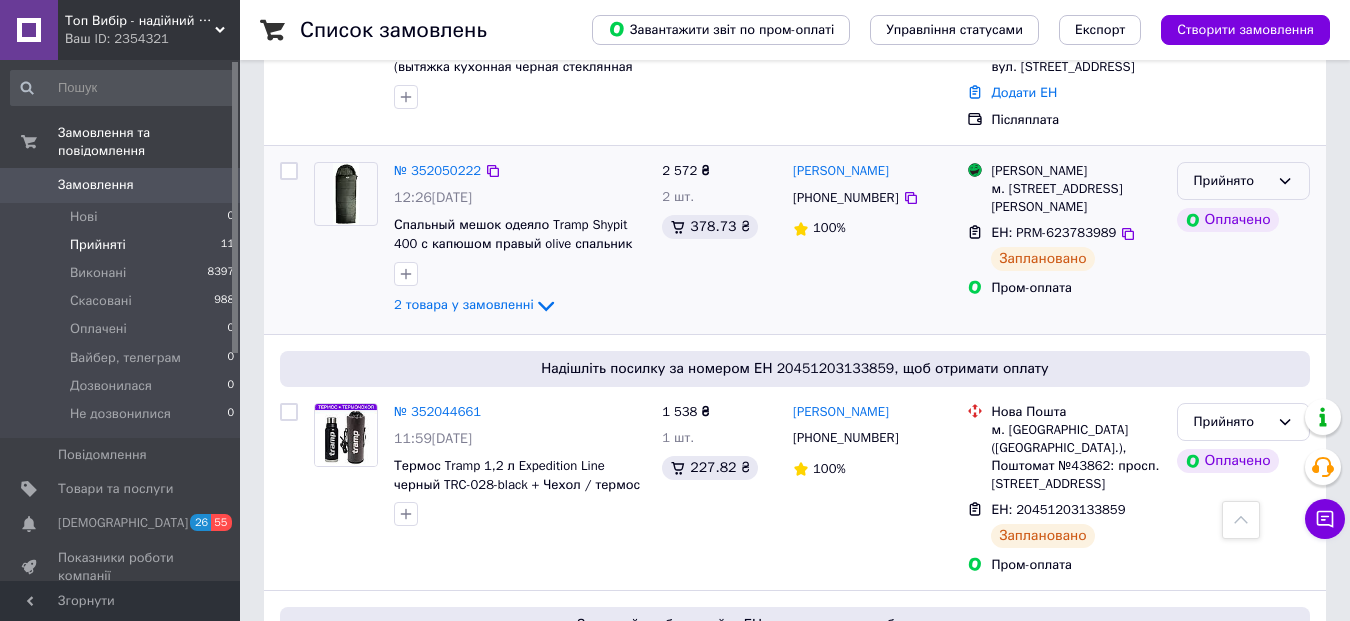 click on "Прийнято" at bounding box center [1243, 181] 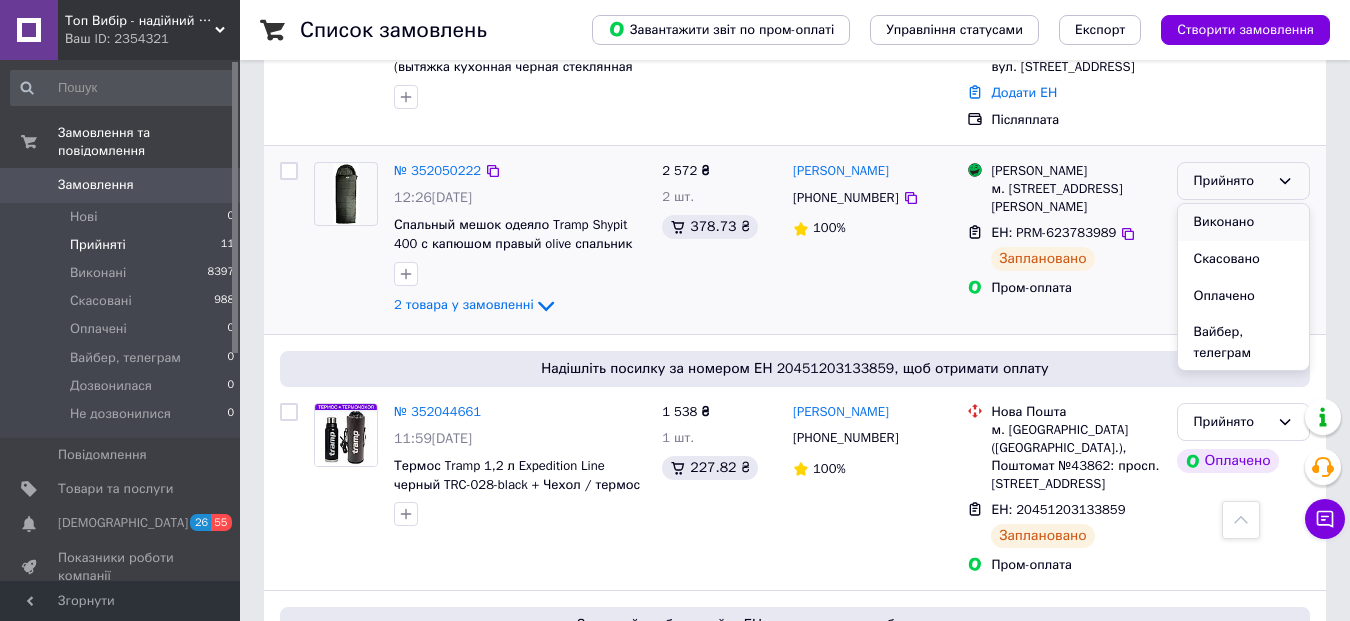 click on "Виконано" at bounding box center [1243, 222] 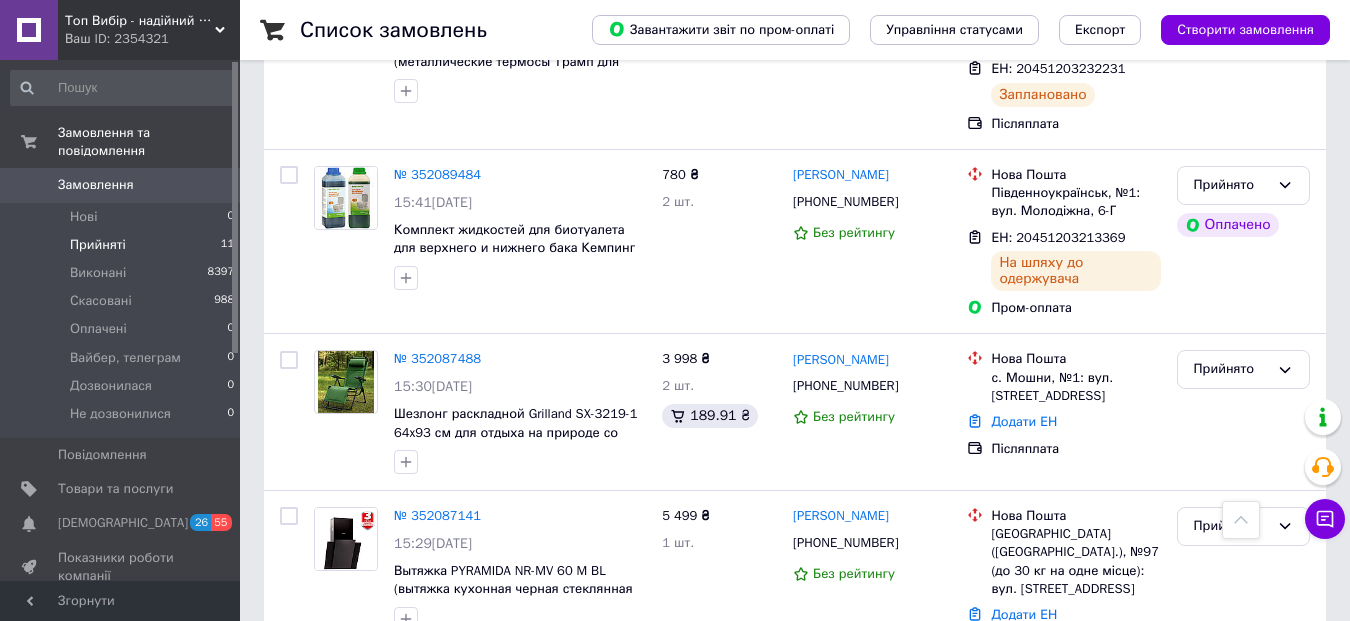 scroll, scrollTop: 390, scrollLeft: 0, axis: vertical 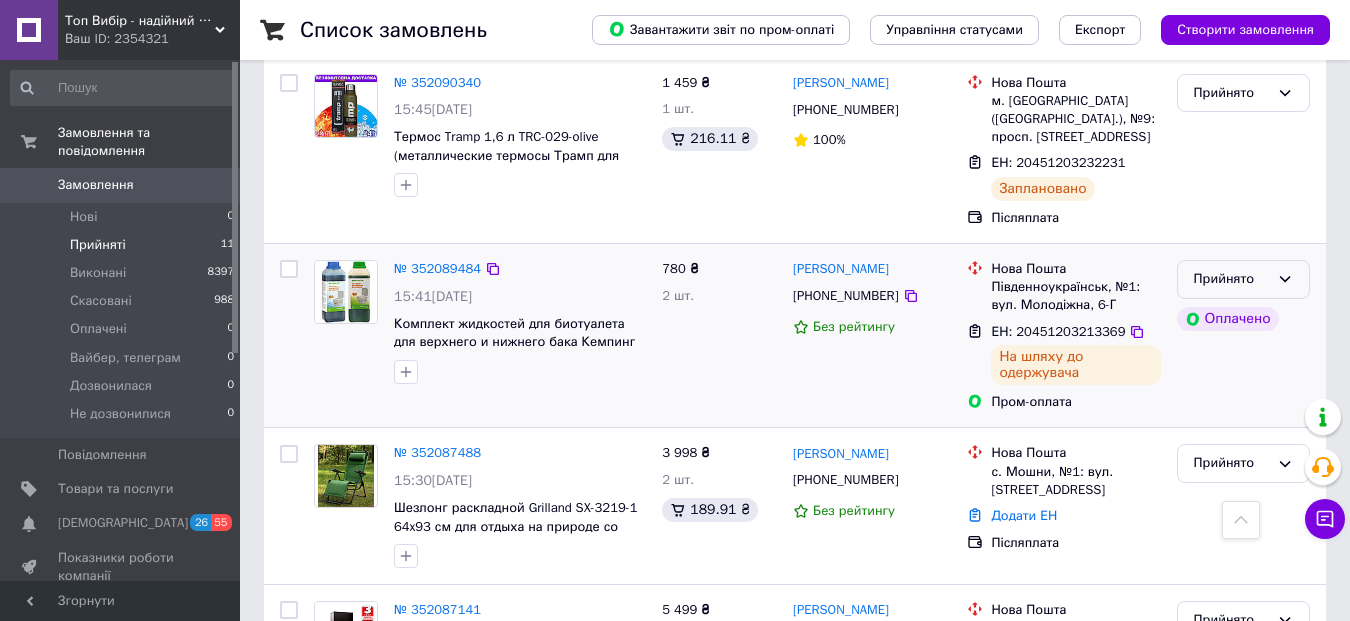 click on "Прийнято" at bounding box center [1243, 279] 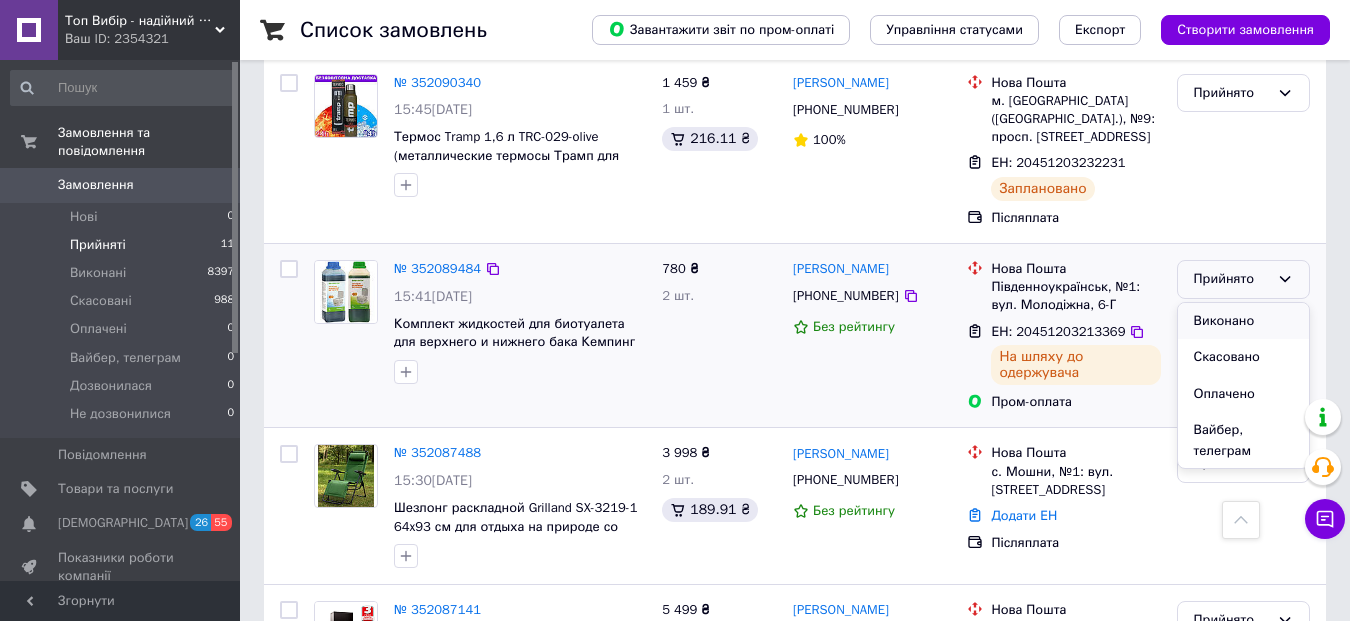 click on "Виконано" at bounding box center [1243, 321] 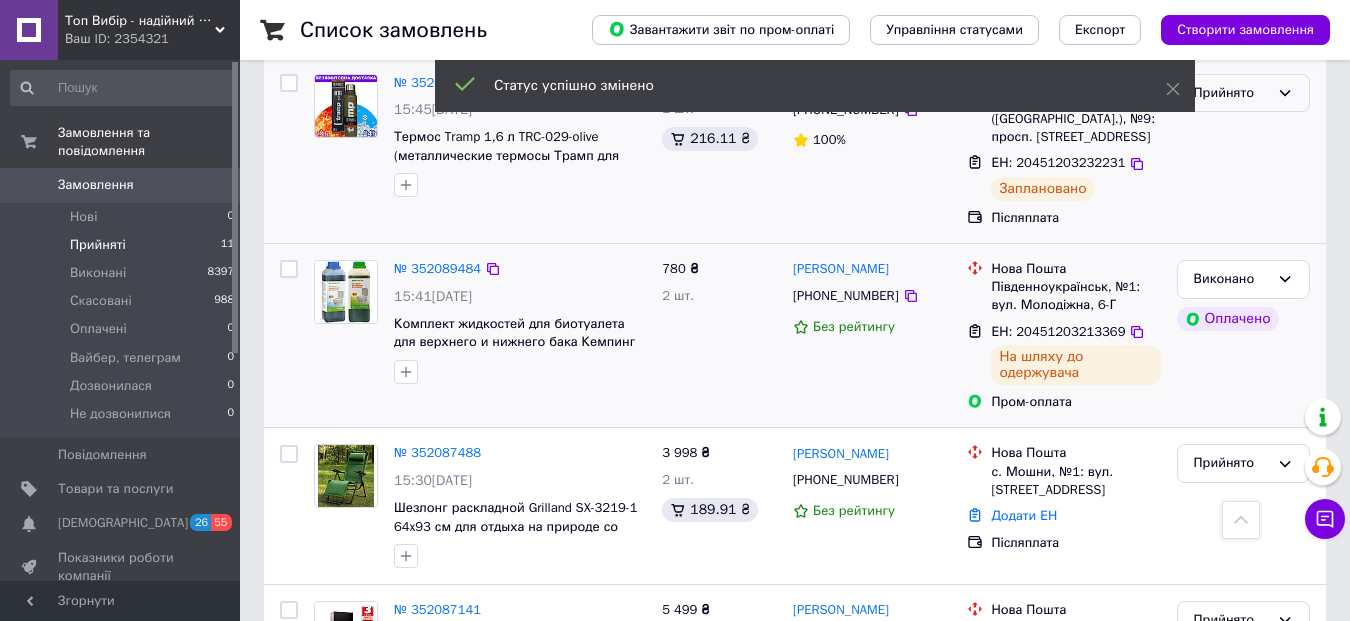 click 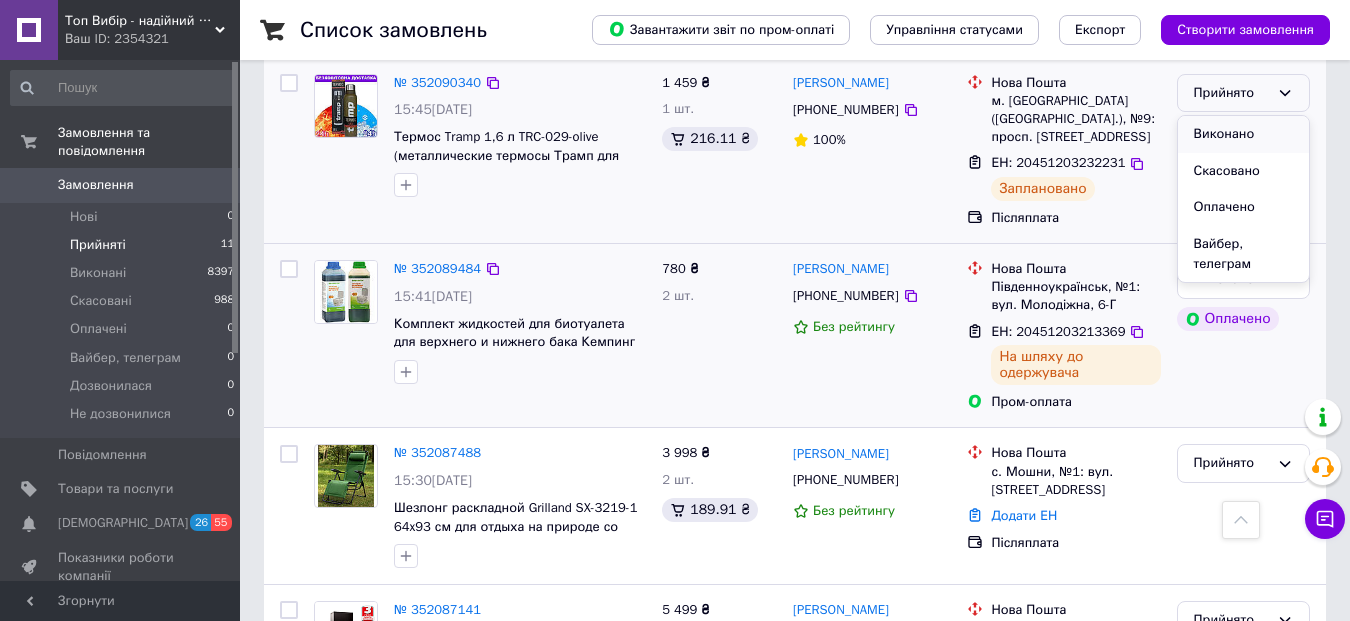 click on "Виконано" at bounding box center [1243, 134] 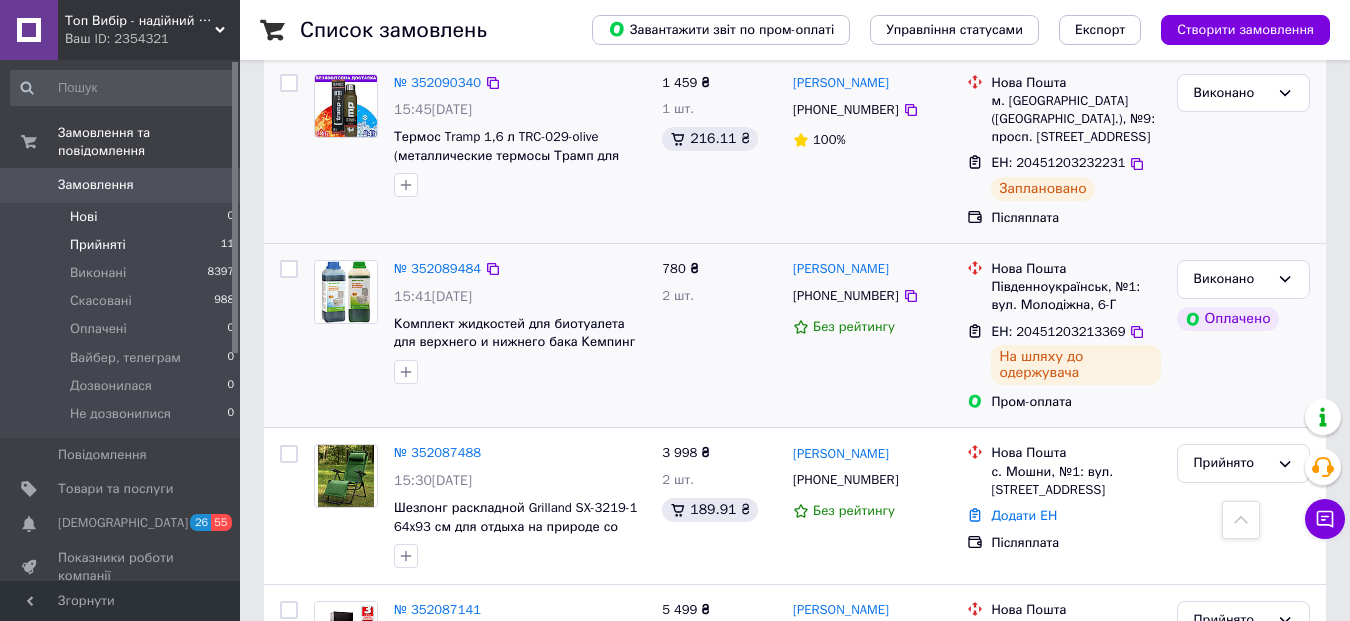 click on "Нові 0" at bounding box center (123, 217) 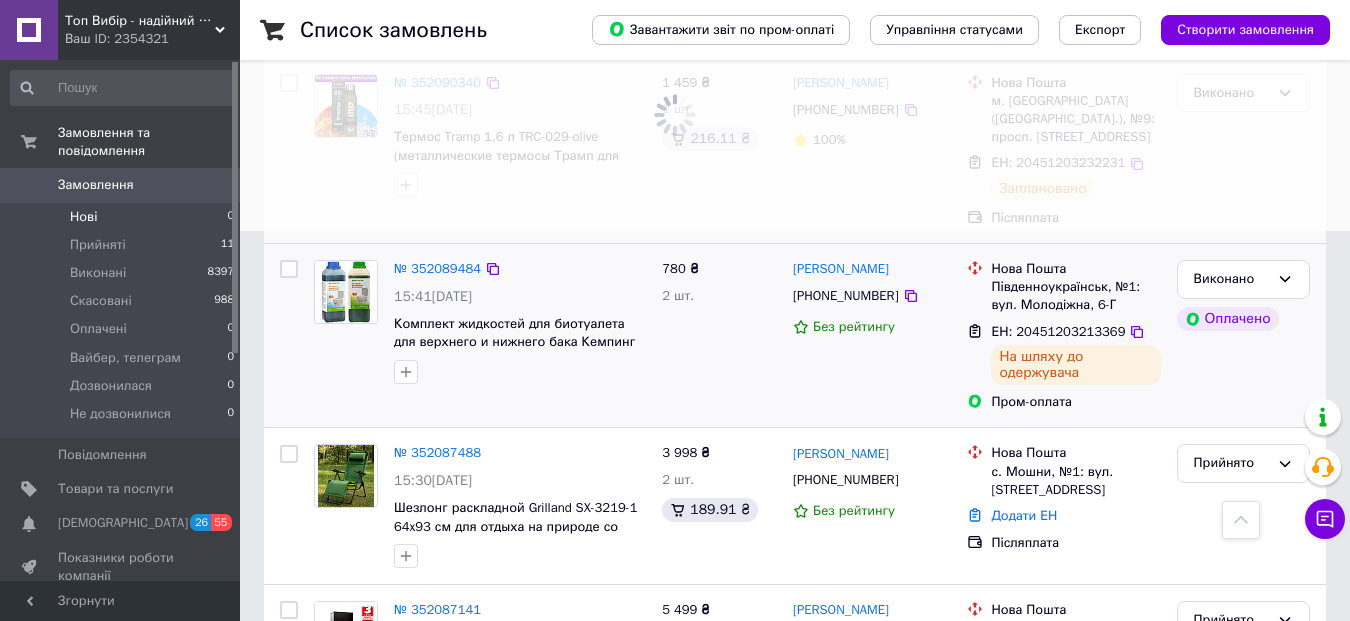 scroll, scrollTop: 0, scrollLeft: 0, axis: both 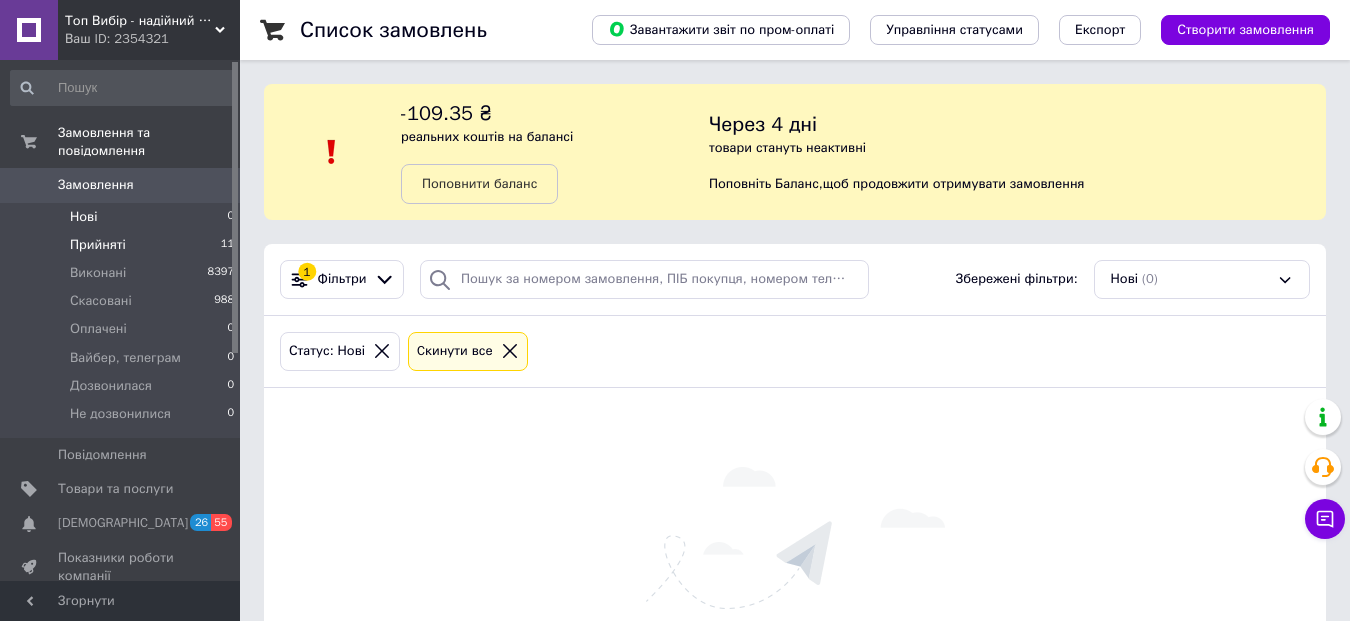 click on "Прийняті 11" at bounding box center [123, 245] 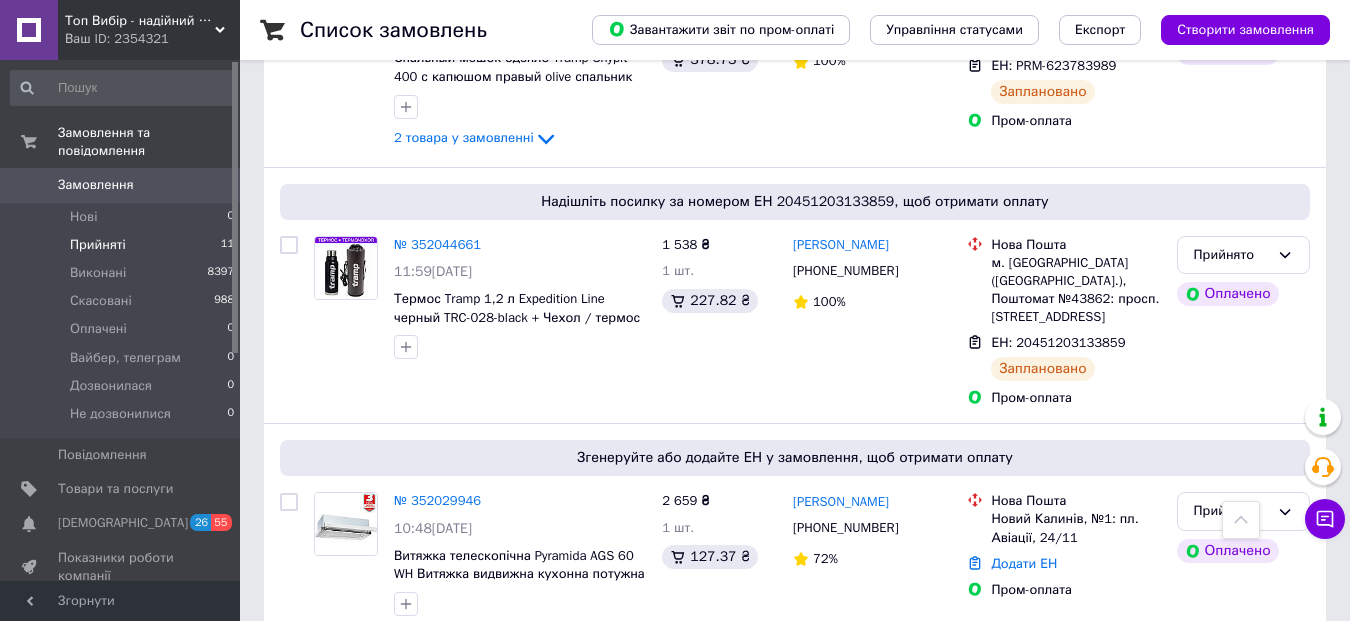scroll, scrollTop: 1164, scrollLeft: 0, axis: vertical 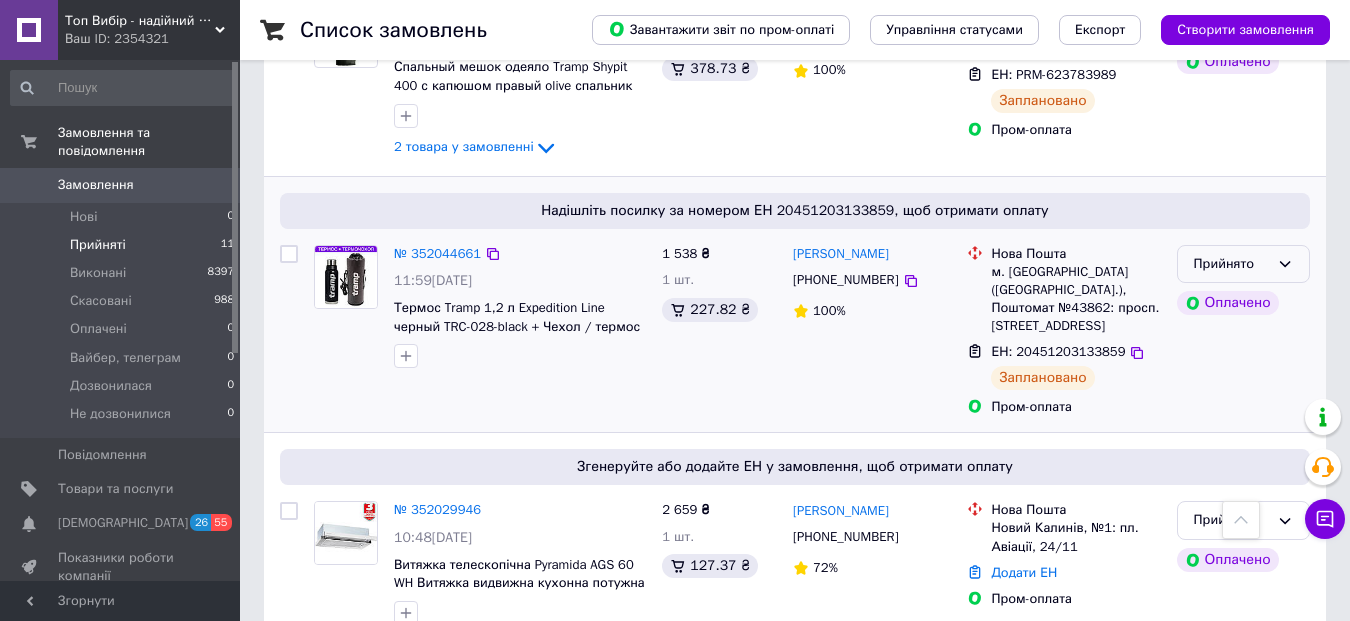 click on "Прийнято" at bounding box center (1243, 264) 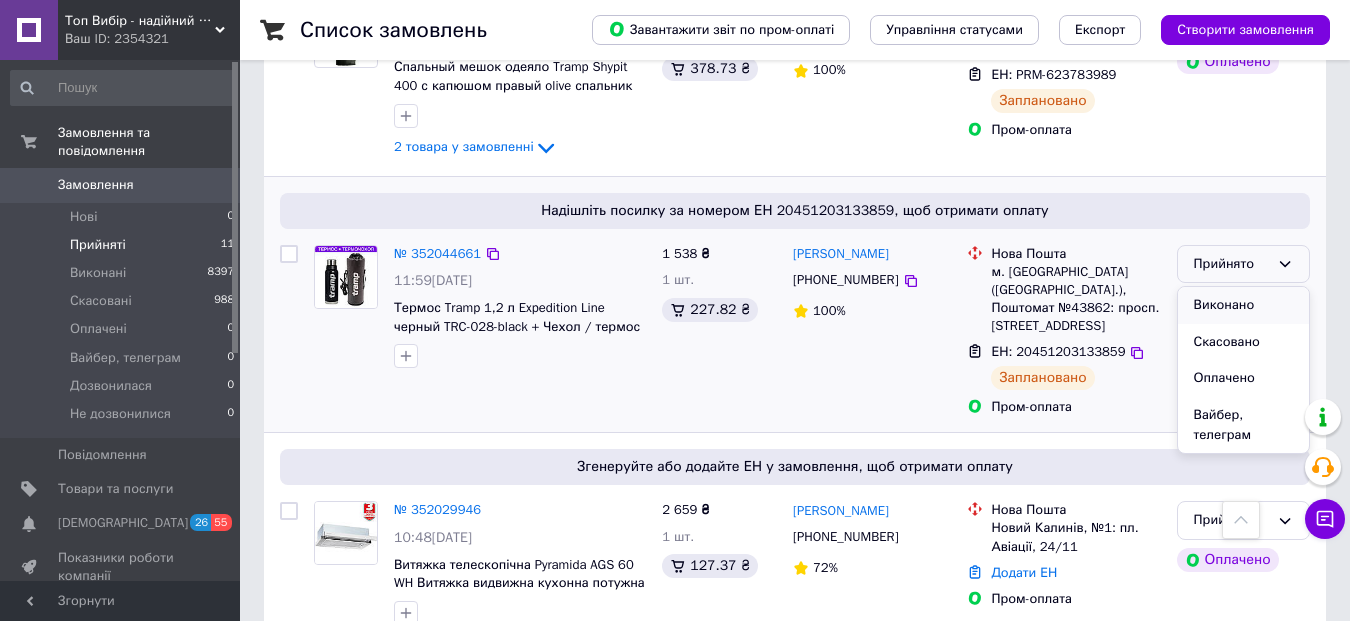click on "Виконано" at bounding box center [1243, 305] 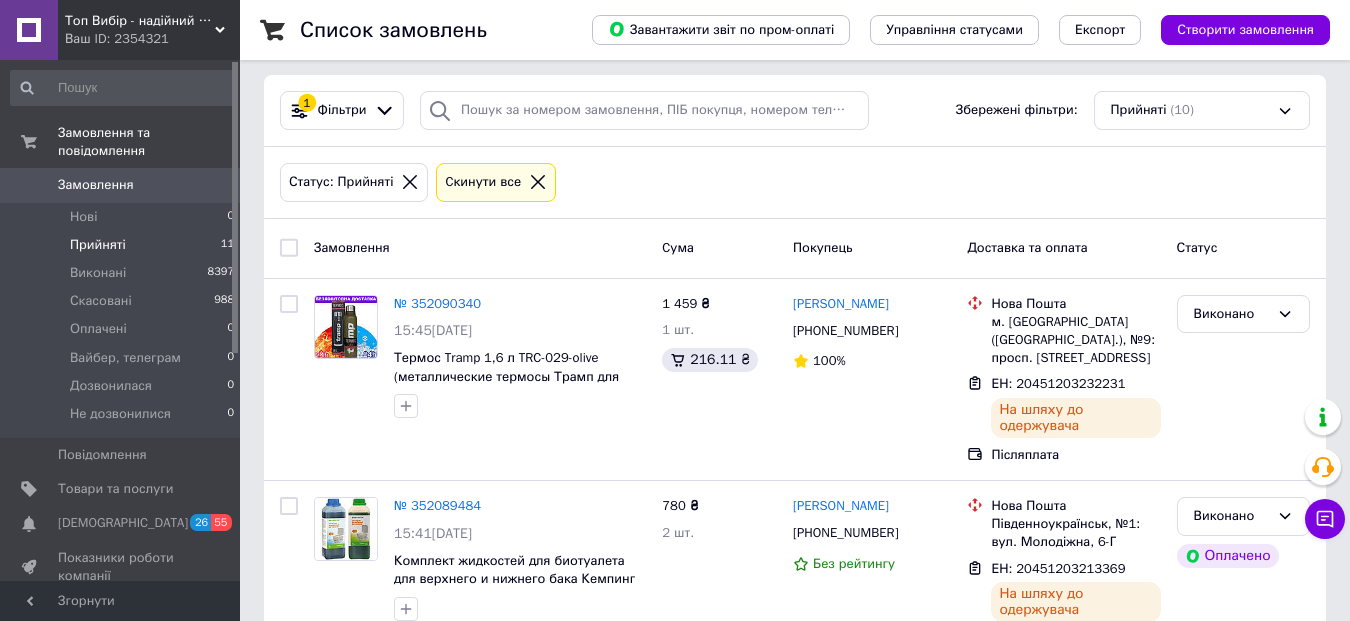 scroll, scrollTop: 131, scrollLeft: 0, axis: vertical 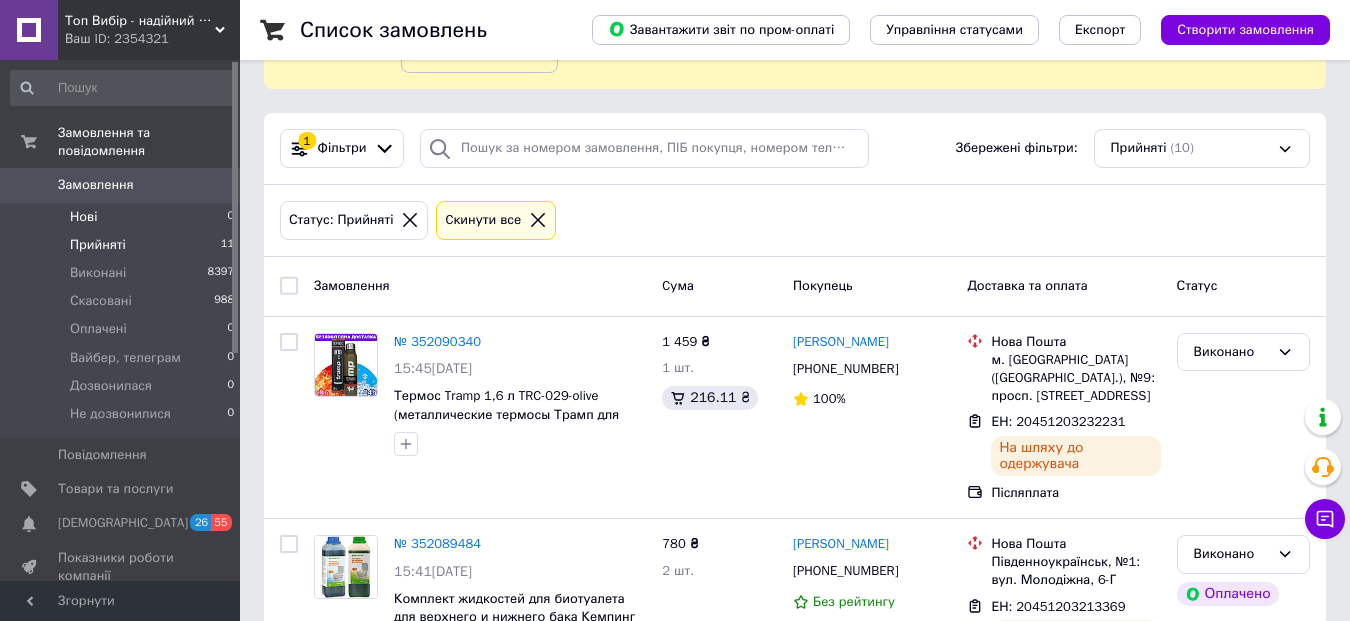 click on "Нові 0" at bounding box center [123, 217] 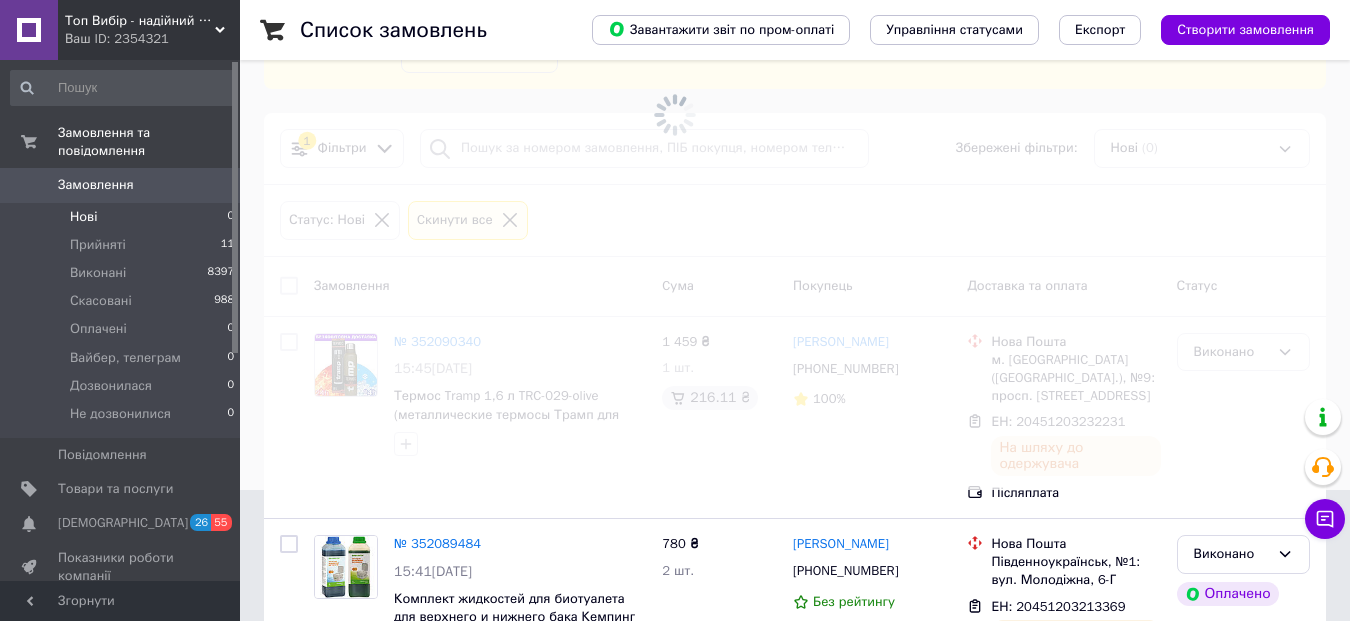 scroll, scrollTop: 0, scrollLeft: 0, axis: both 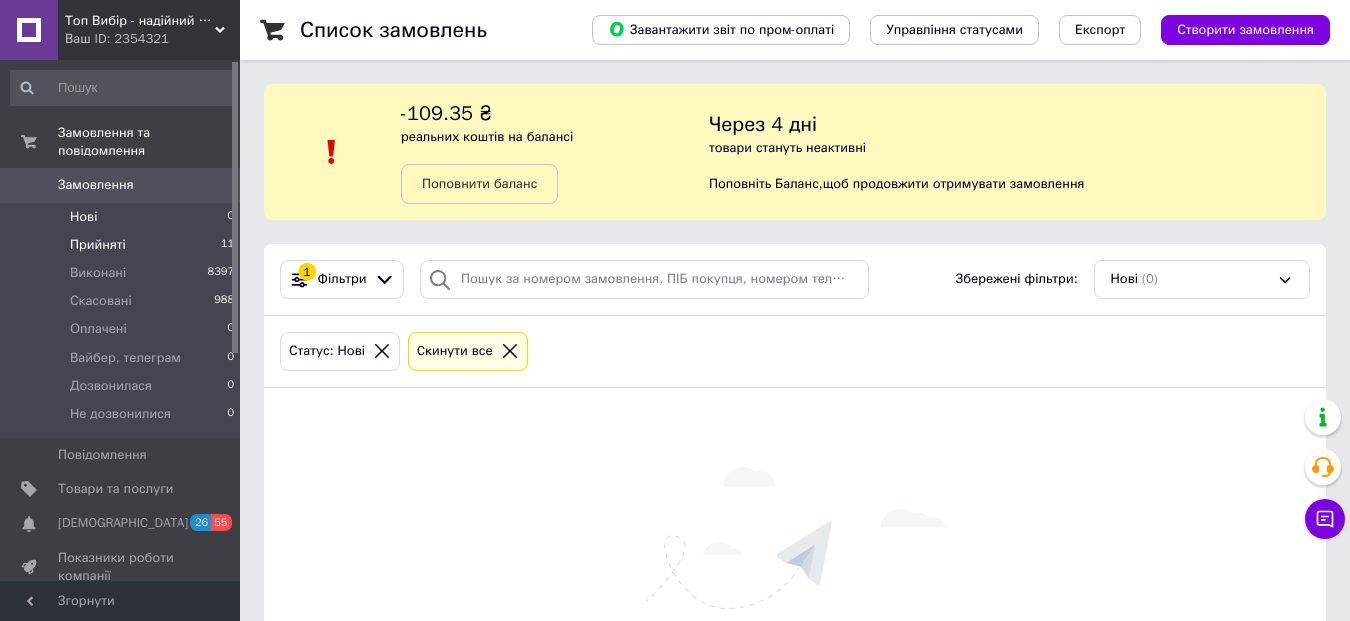click on "Прийняті 11" at bounding box center [123, 245] 